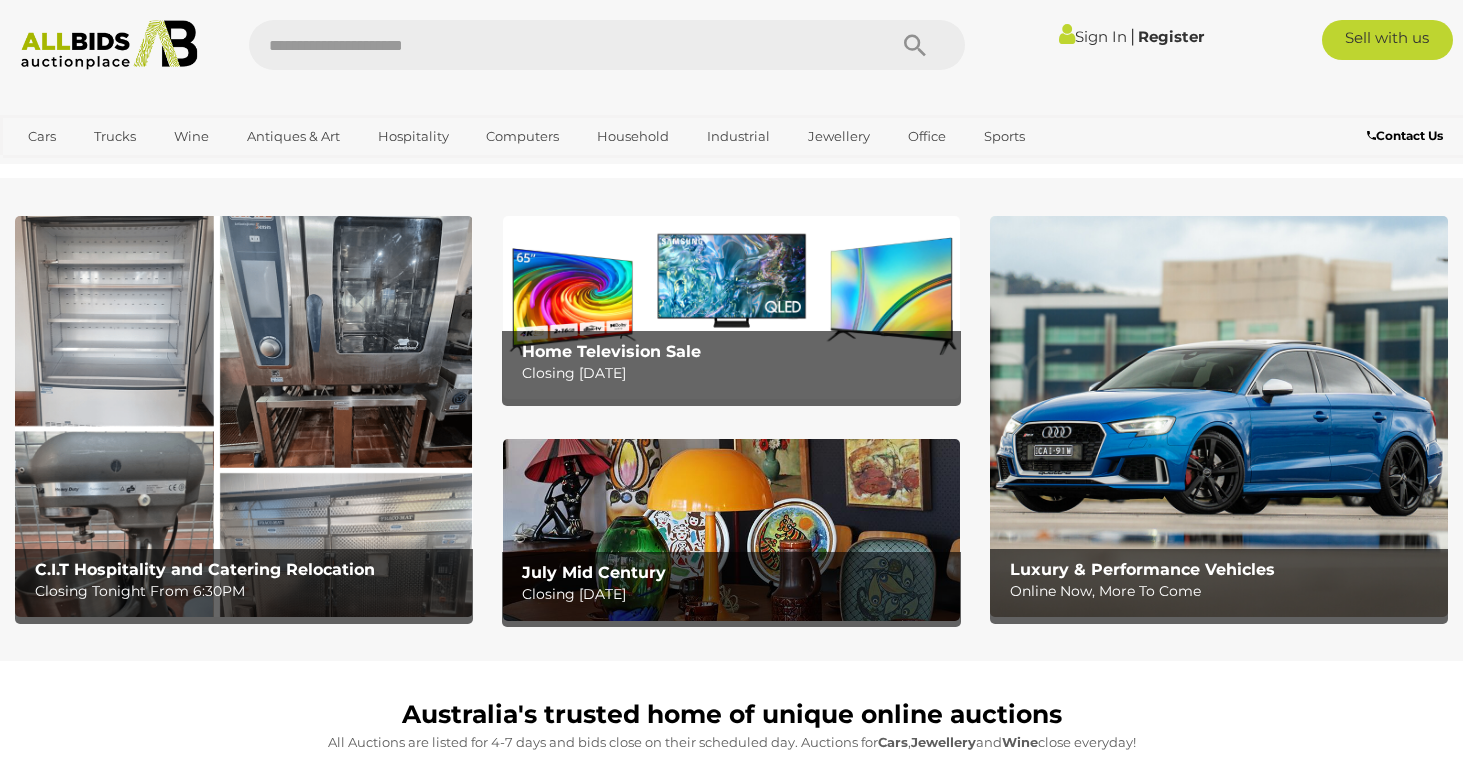 scroll, scrollTop: 0, scrollLeft: 0, axis: both 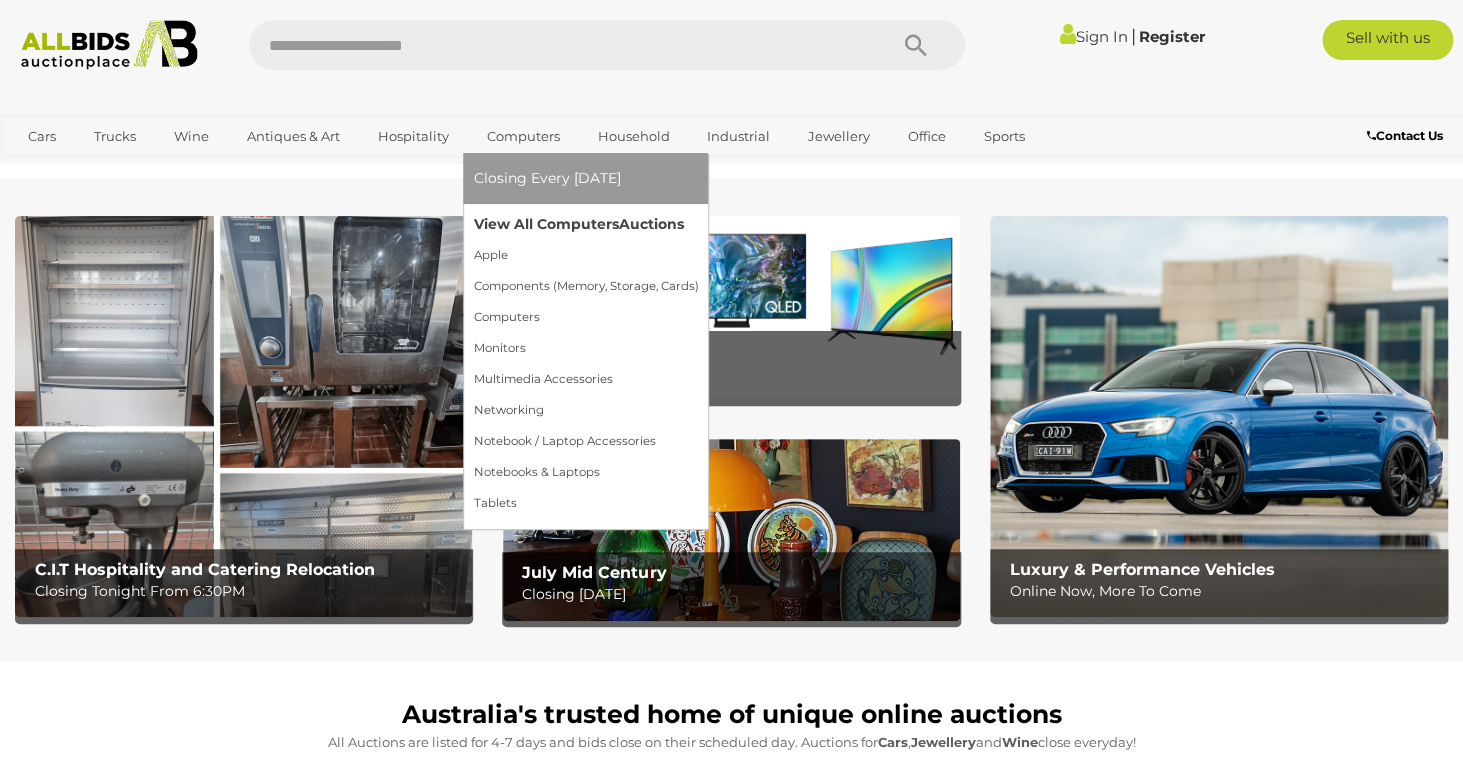 click on "View All Computers  Auctions" at bounding box center [585, 224] 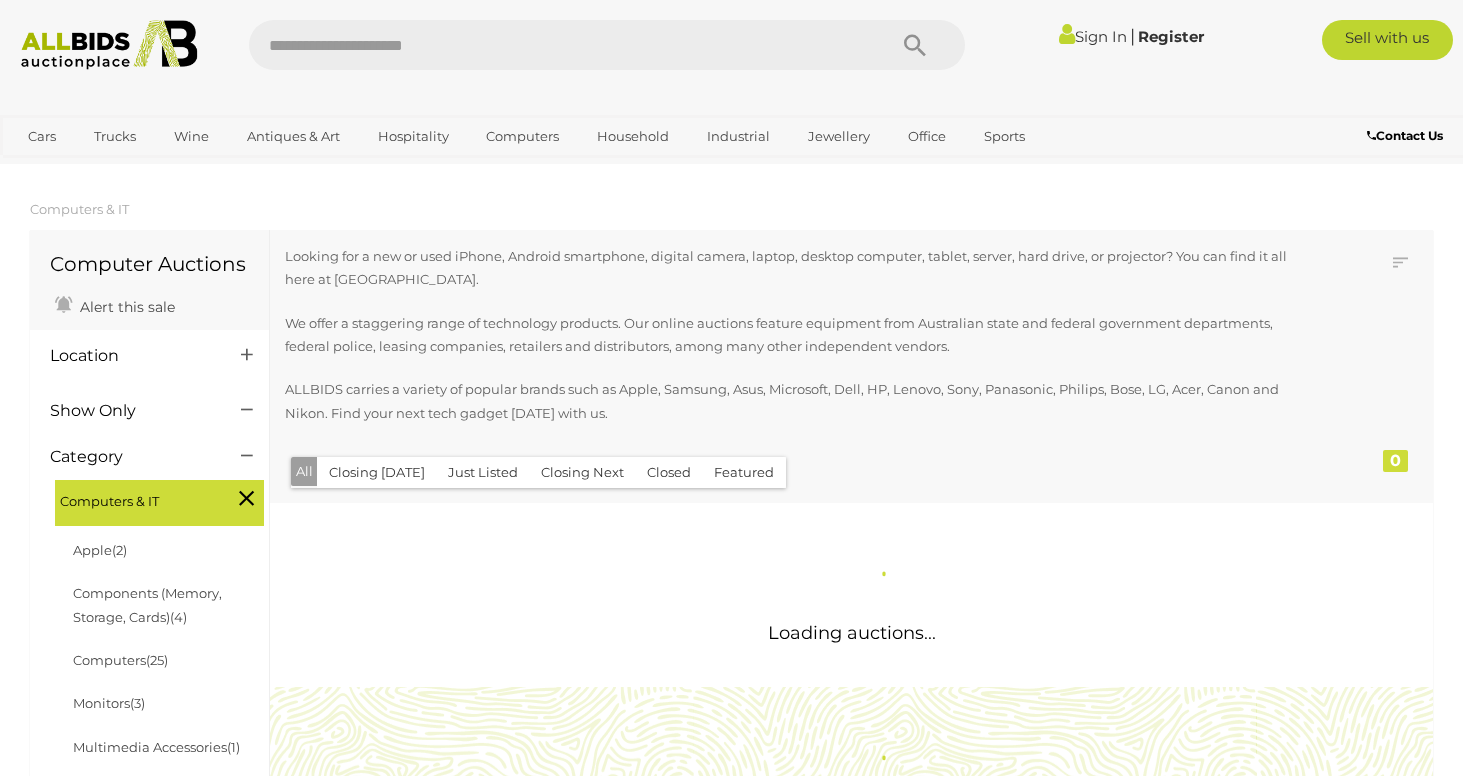 scroll, scrollTop: 0, scrollLeft: 0, axis: both 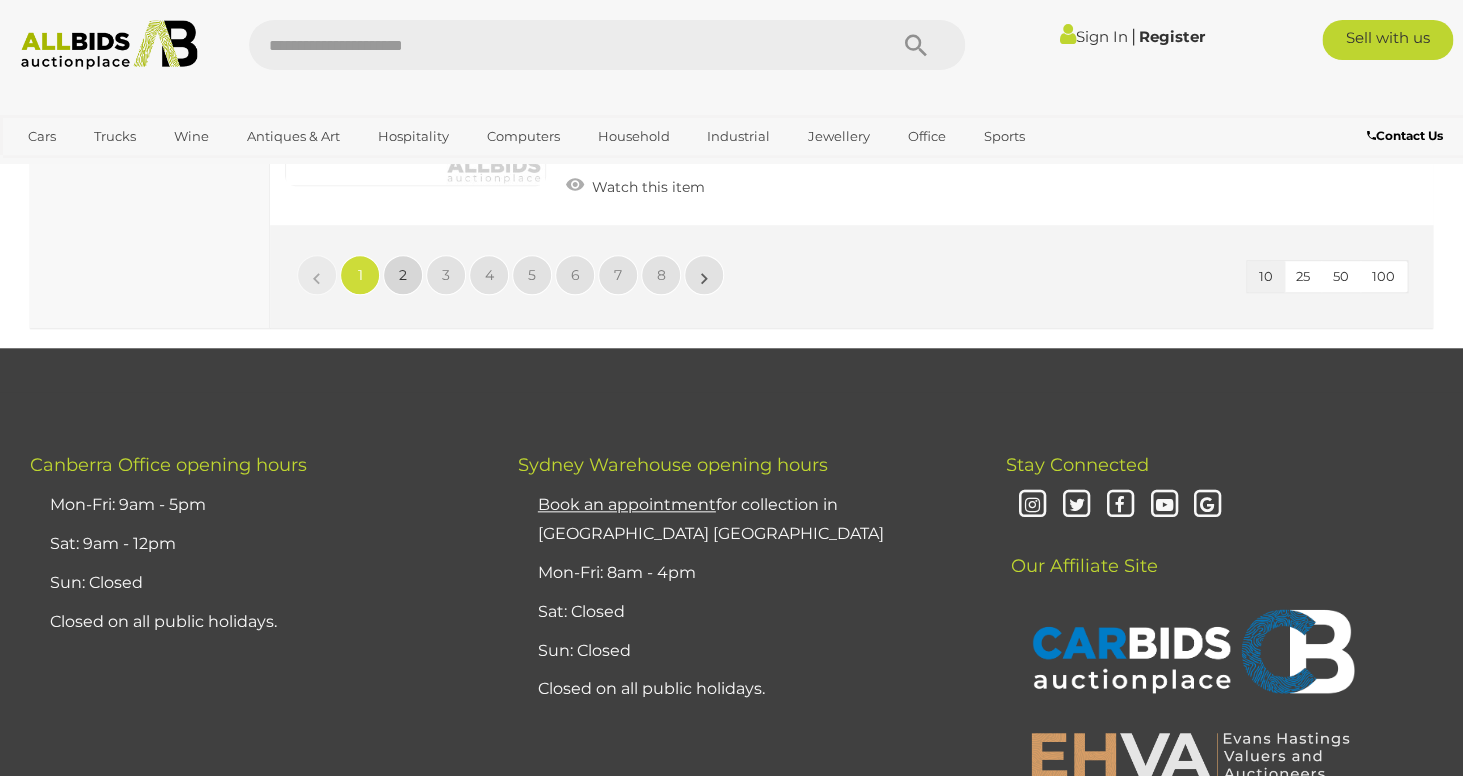 click on "2" at bounding box center (403, 275) 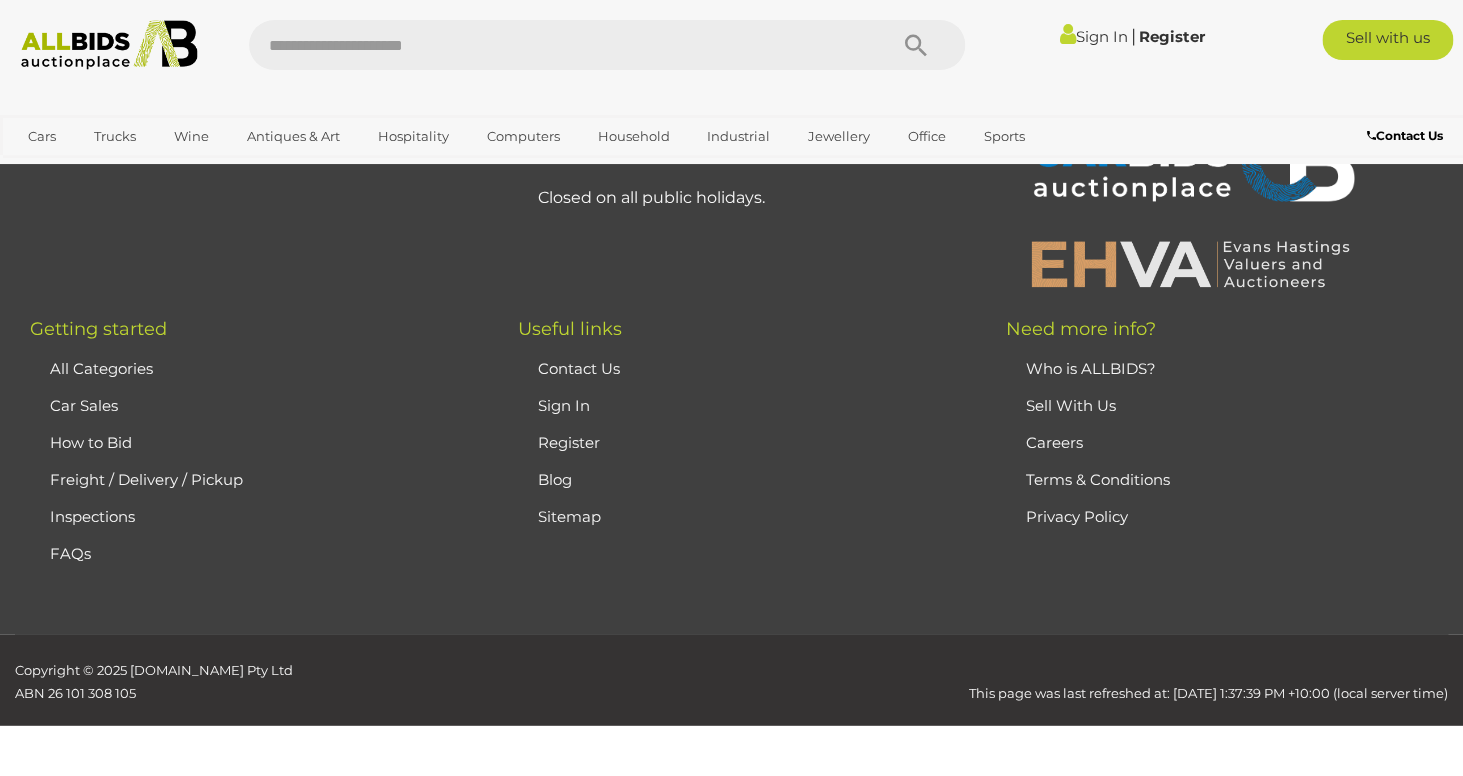 scroll, scrollTop: 335, scrollLeft: 0, axis: vertical 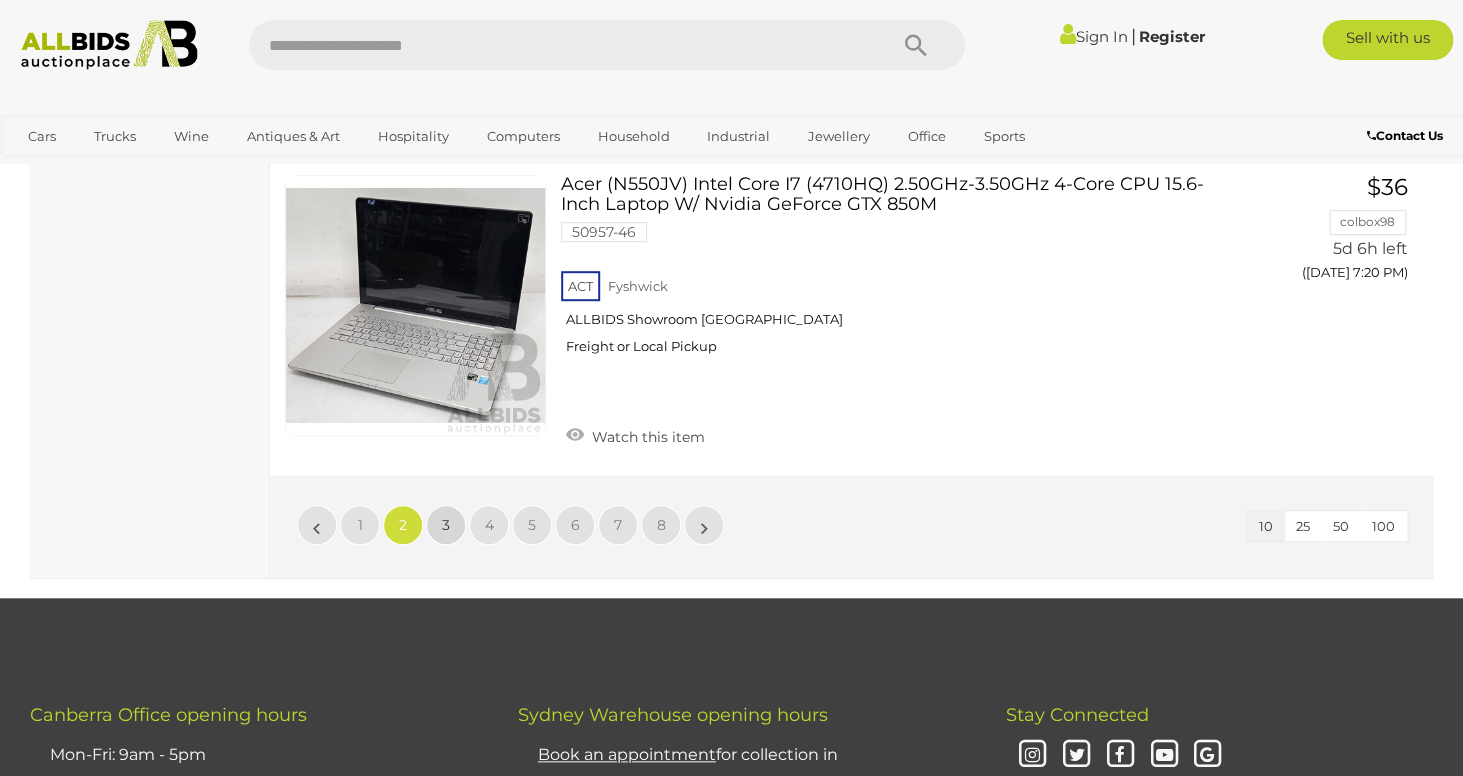 click on "3" at bounding box center (446, 525) 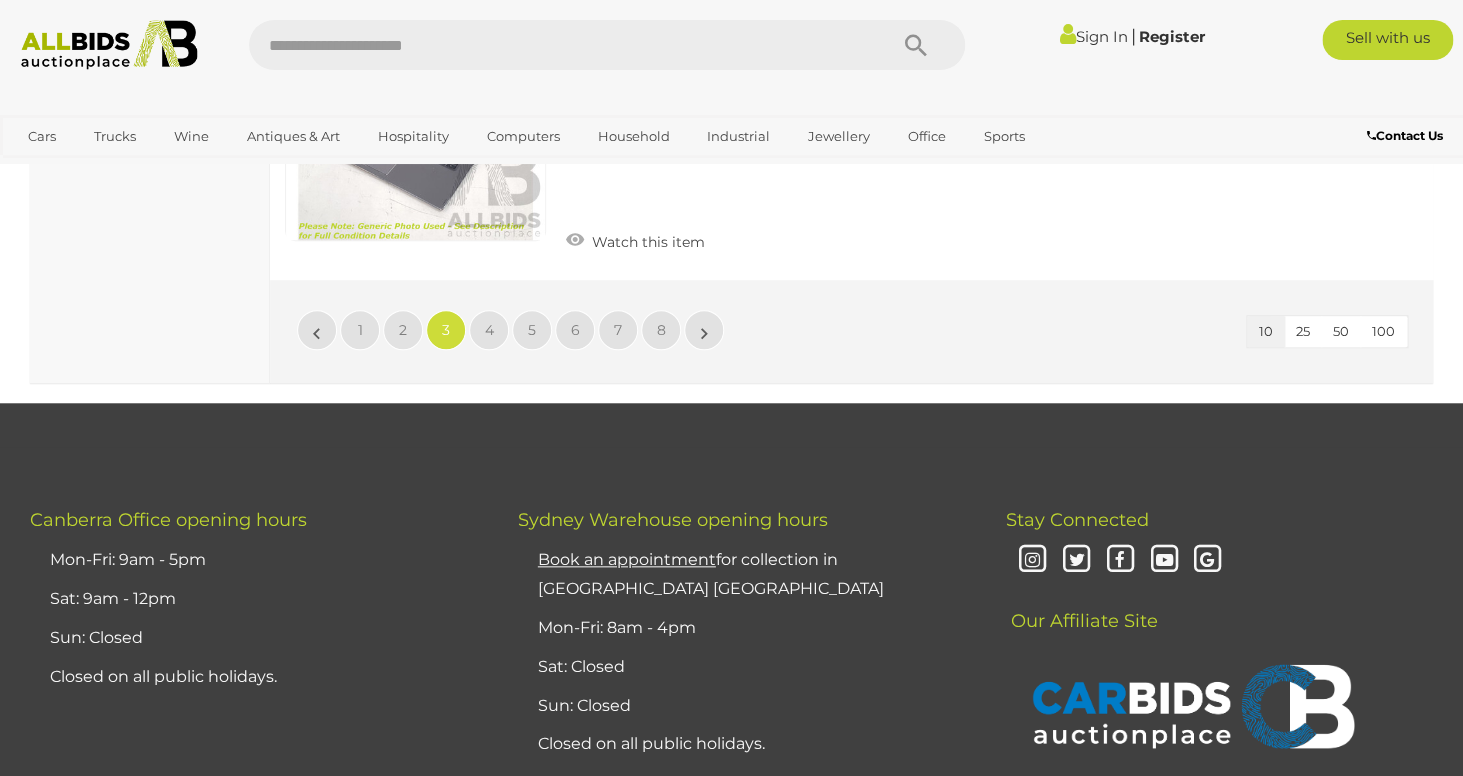 scroll, scrollTop: 3443, scrollLeft: 0, axis: vertical 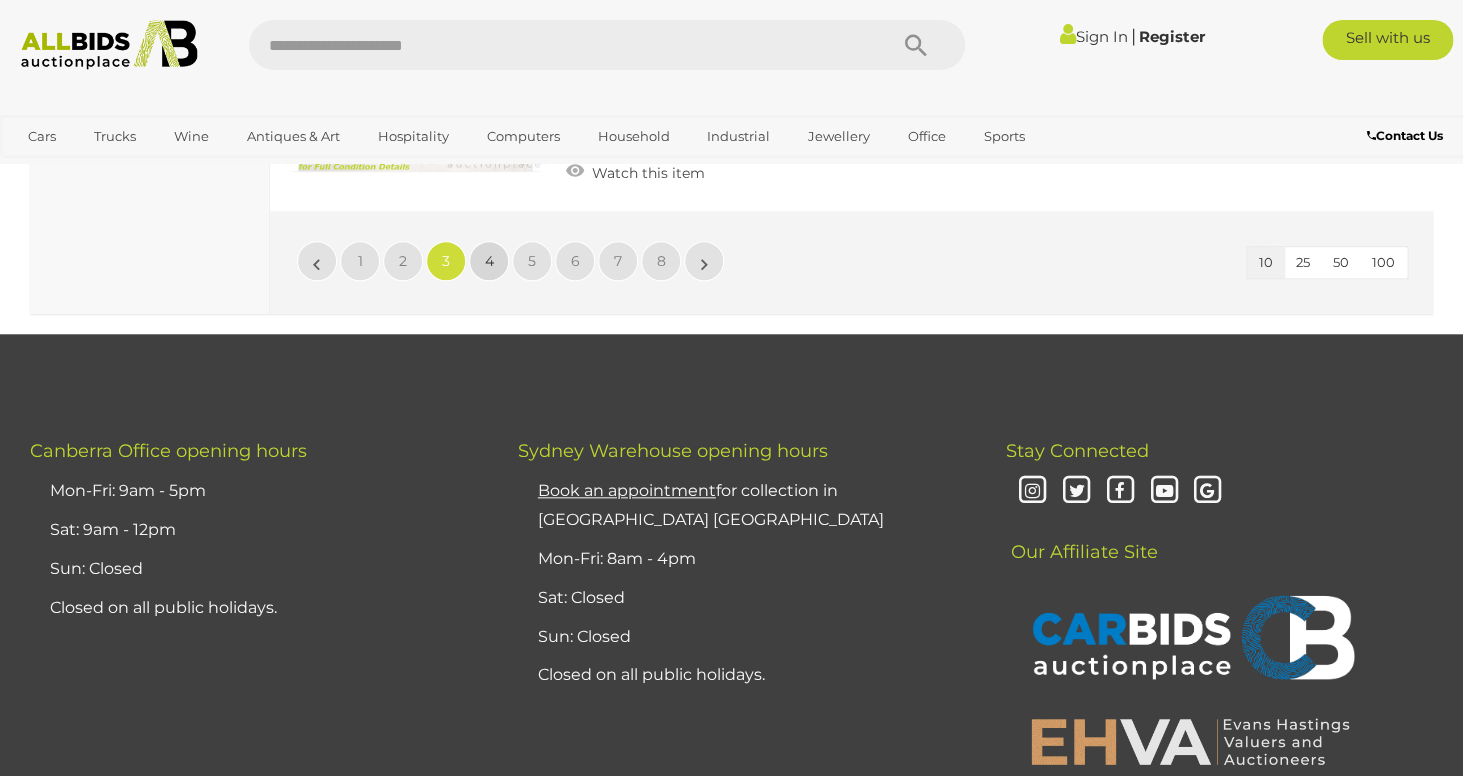 click on "4" at bounding box center [489, 261] 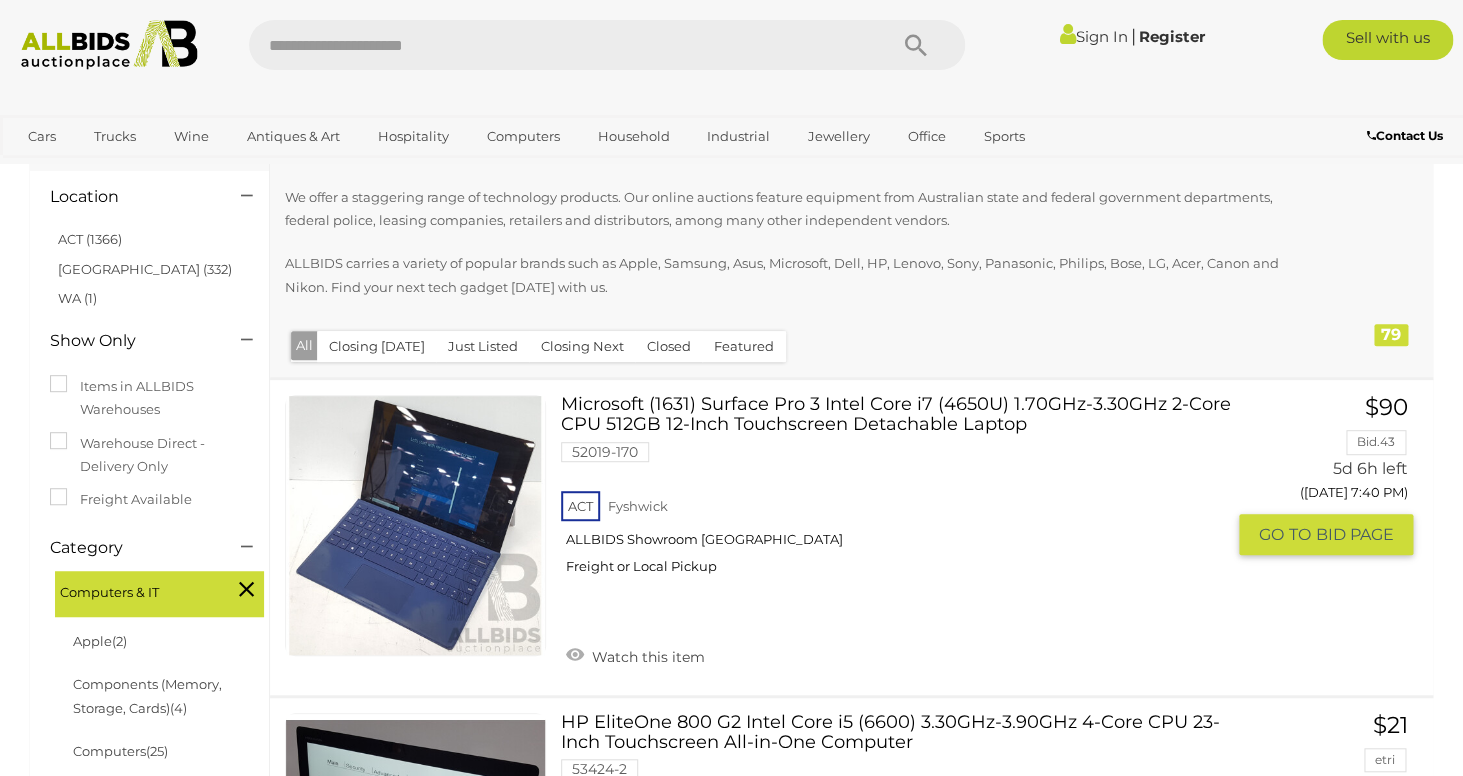 scroll, scrollTop: 105, scrollLeft: 0, axis: vertical 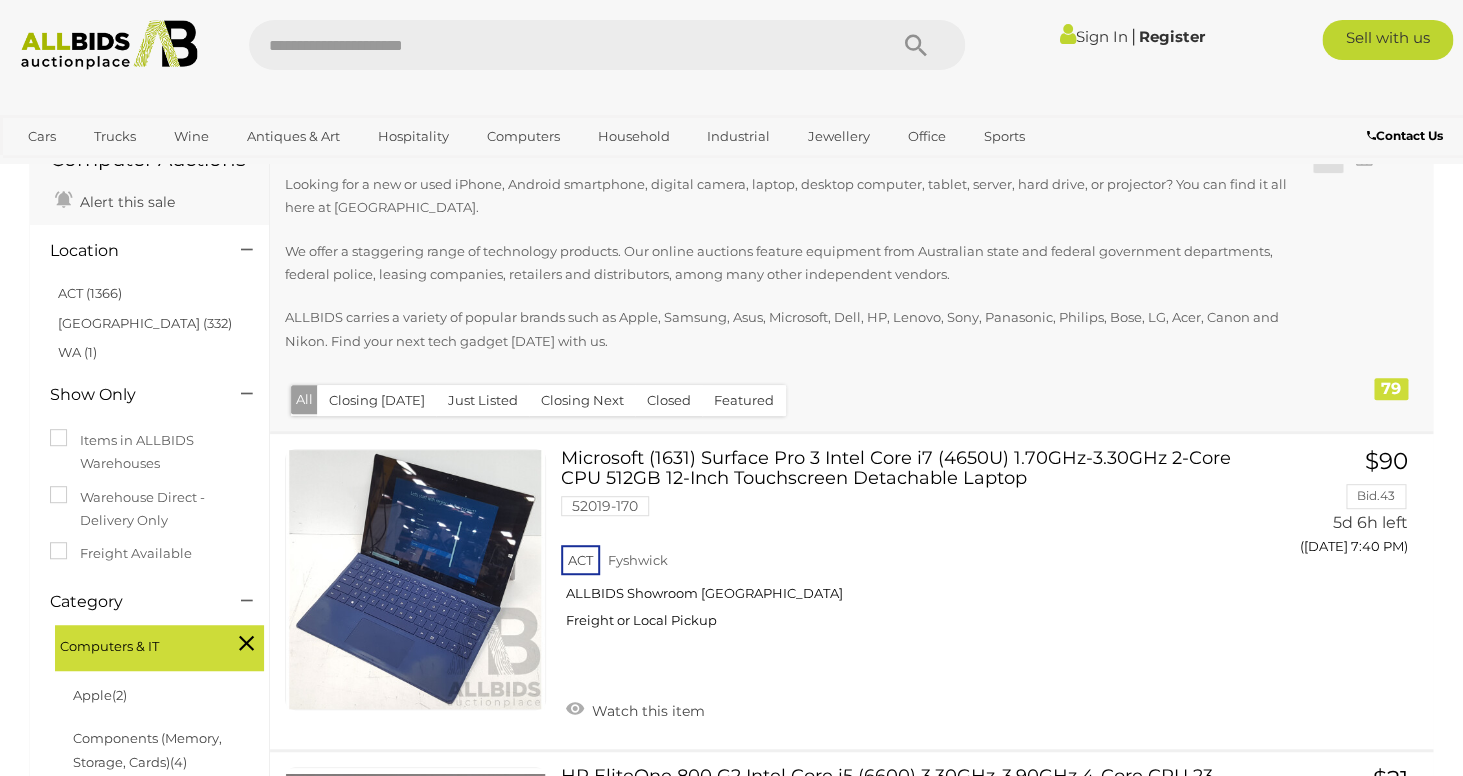 drag, startPoint x: 700, startPoint y: 425, endPoint x: 699, endPoint y: 391, distance: 34.0147 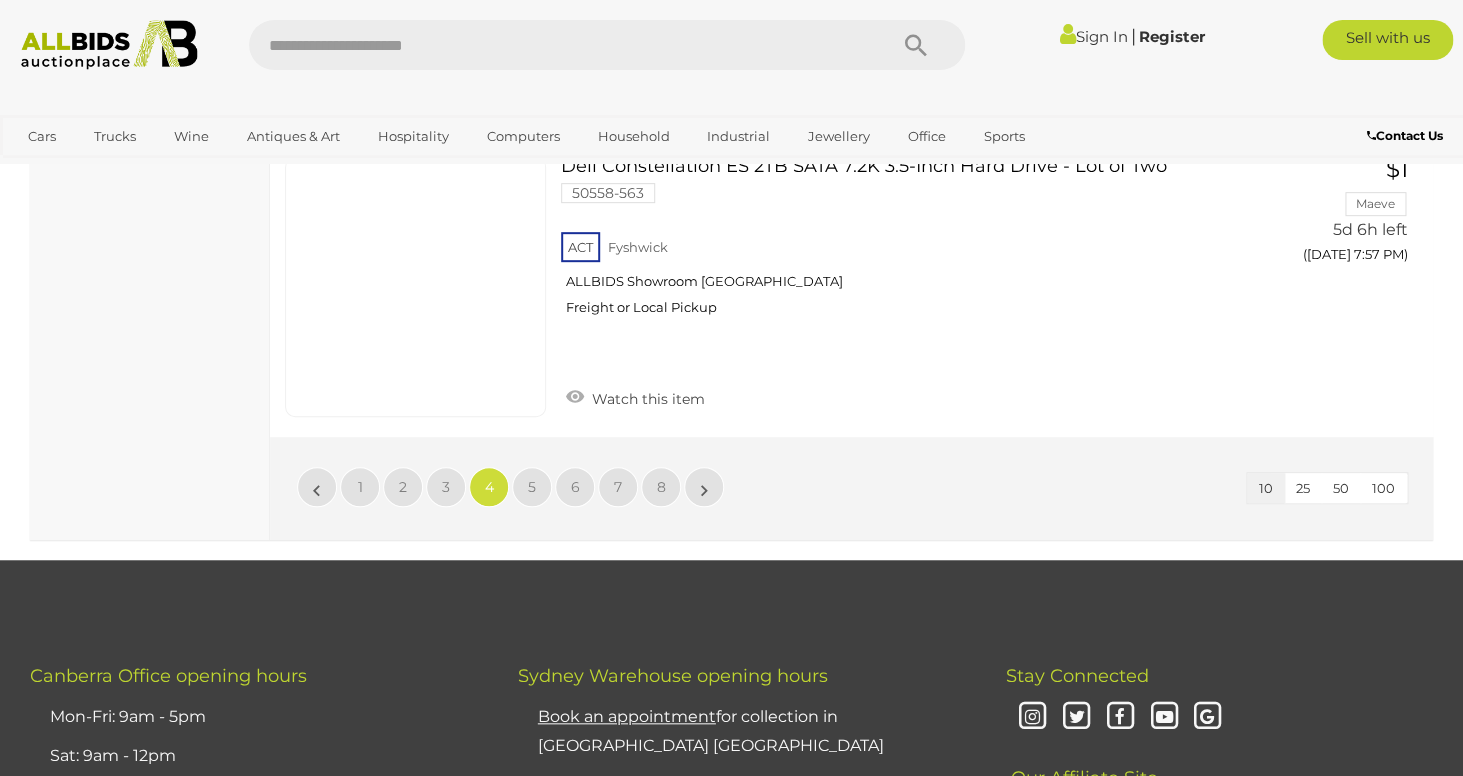 scroll, scrollTop: 3257, scrollLeft: 0, axis: vertical 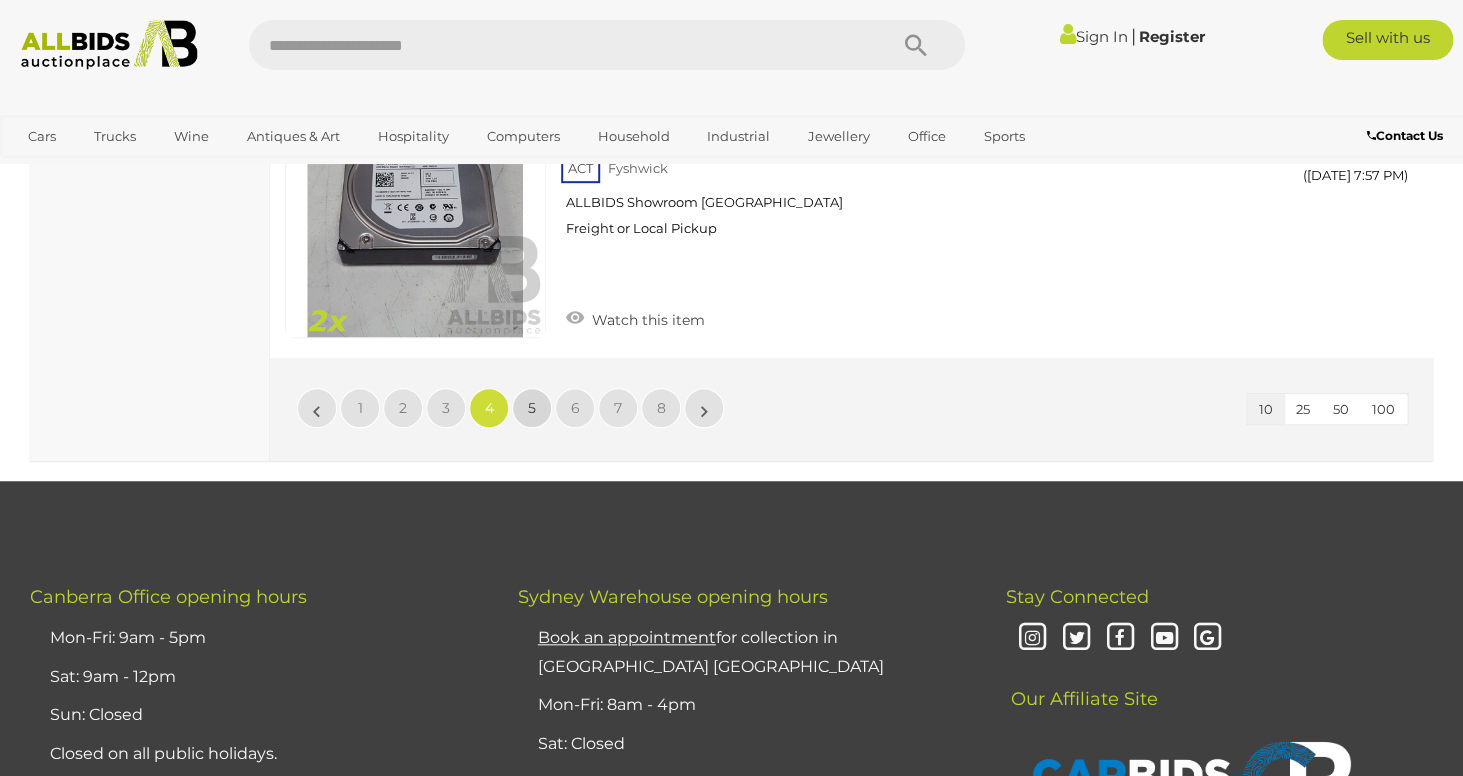 click on "5" at bounding box center (532, 408) 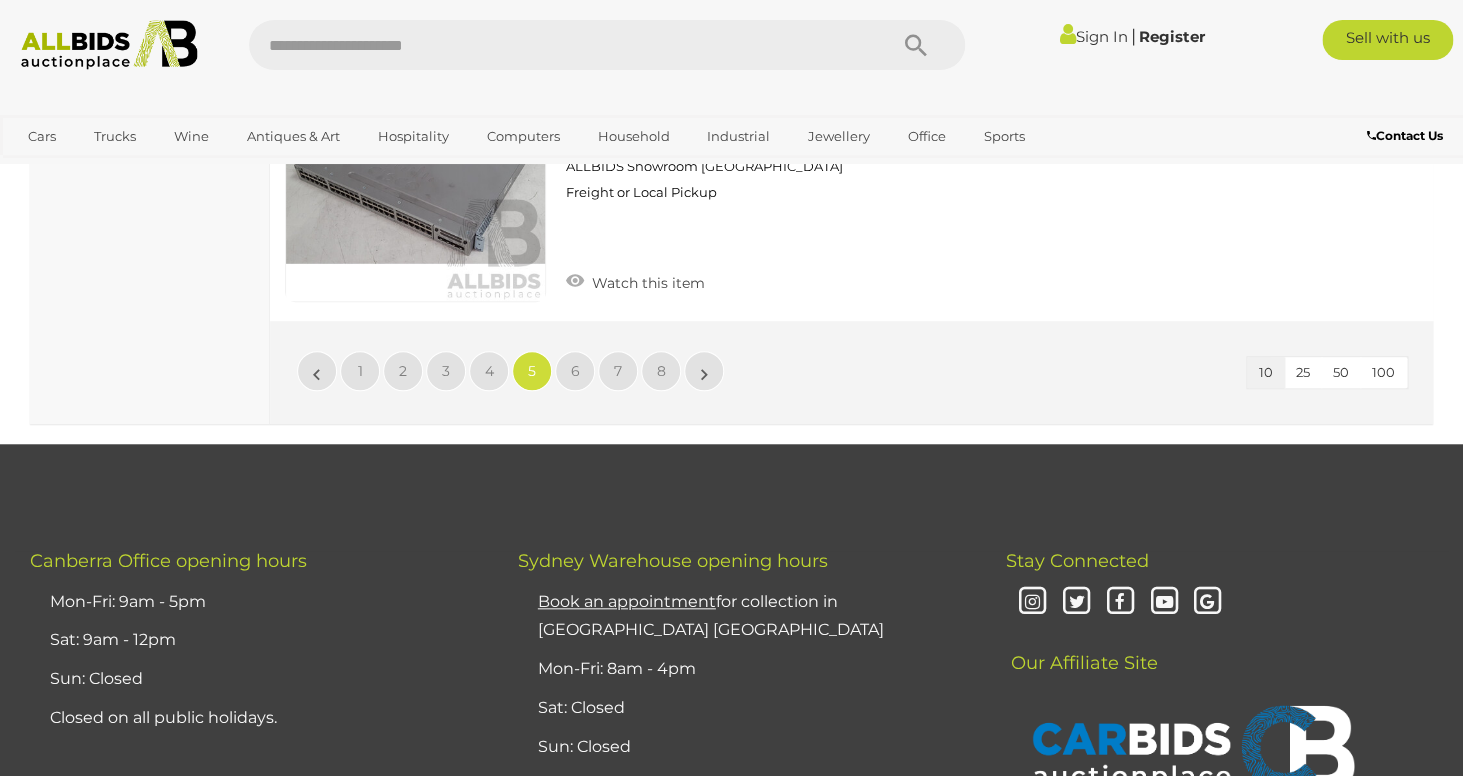 scroll, scrollTop: 3314, scrollLeft: 0, axis: vertical 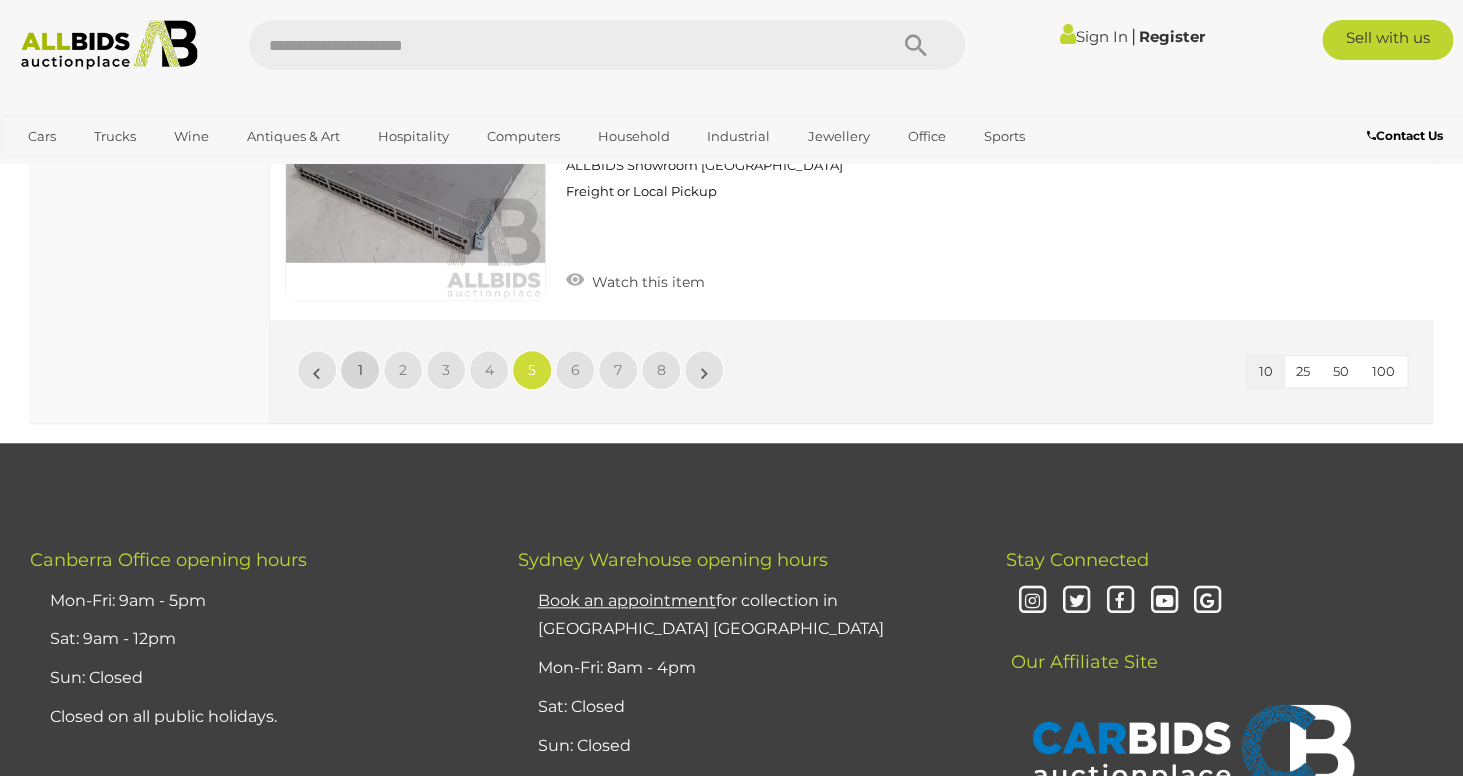 click on "1" at bounding box center [360, 370] 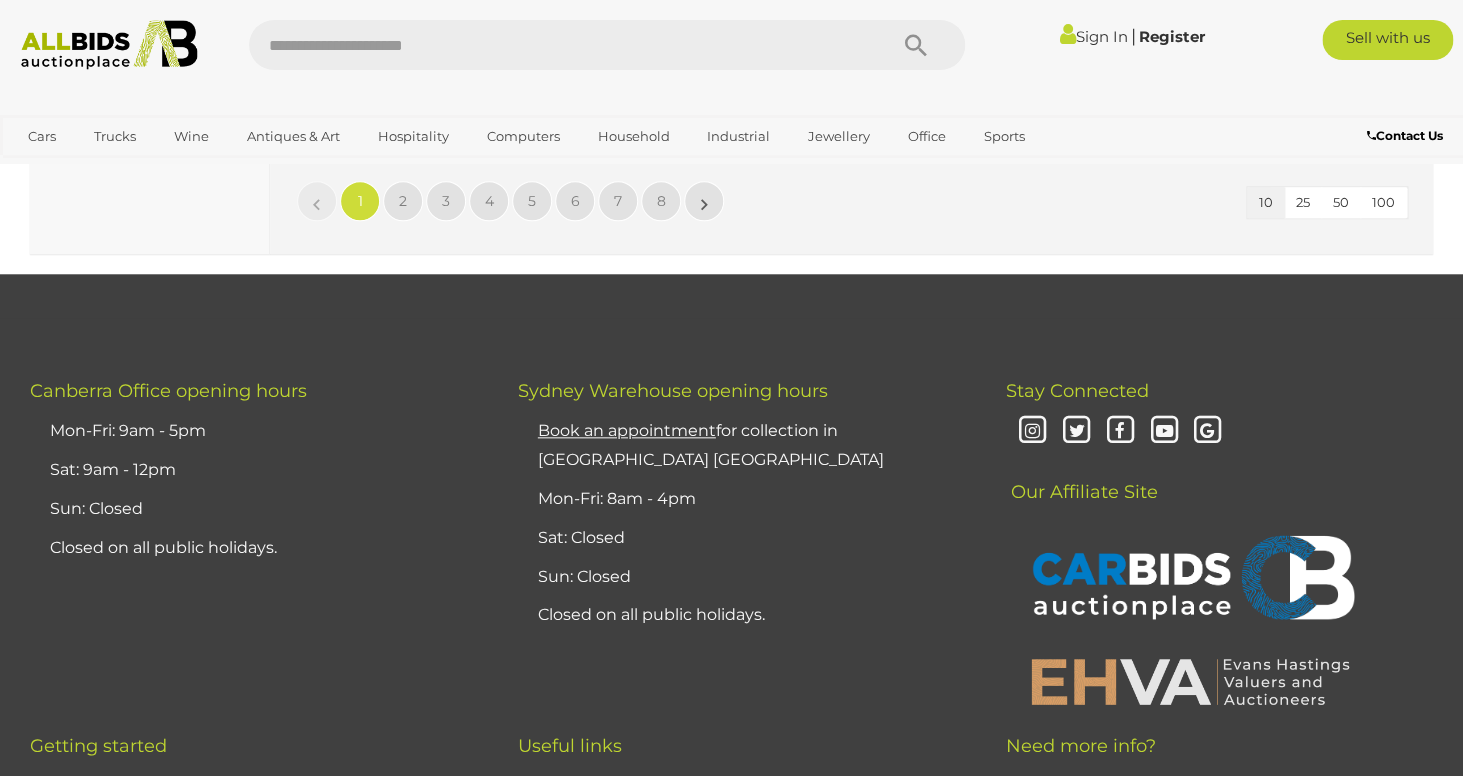 scroll, scrollTop: 3233, scrollLeft: 0, axis: vertical 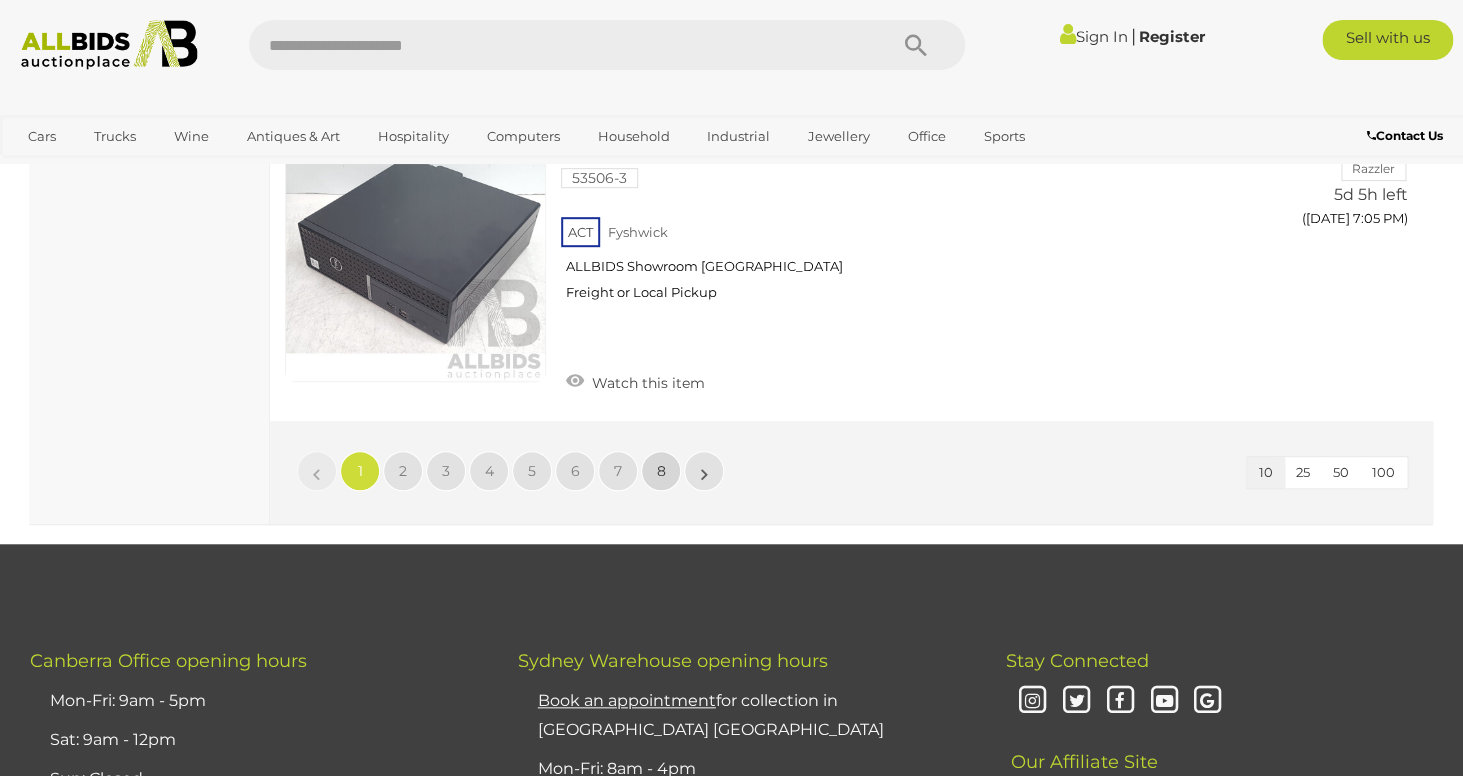 click on "8" at bounding box center (661, 471) 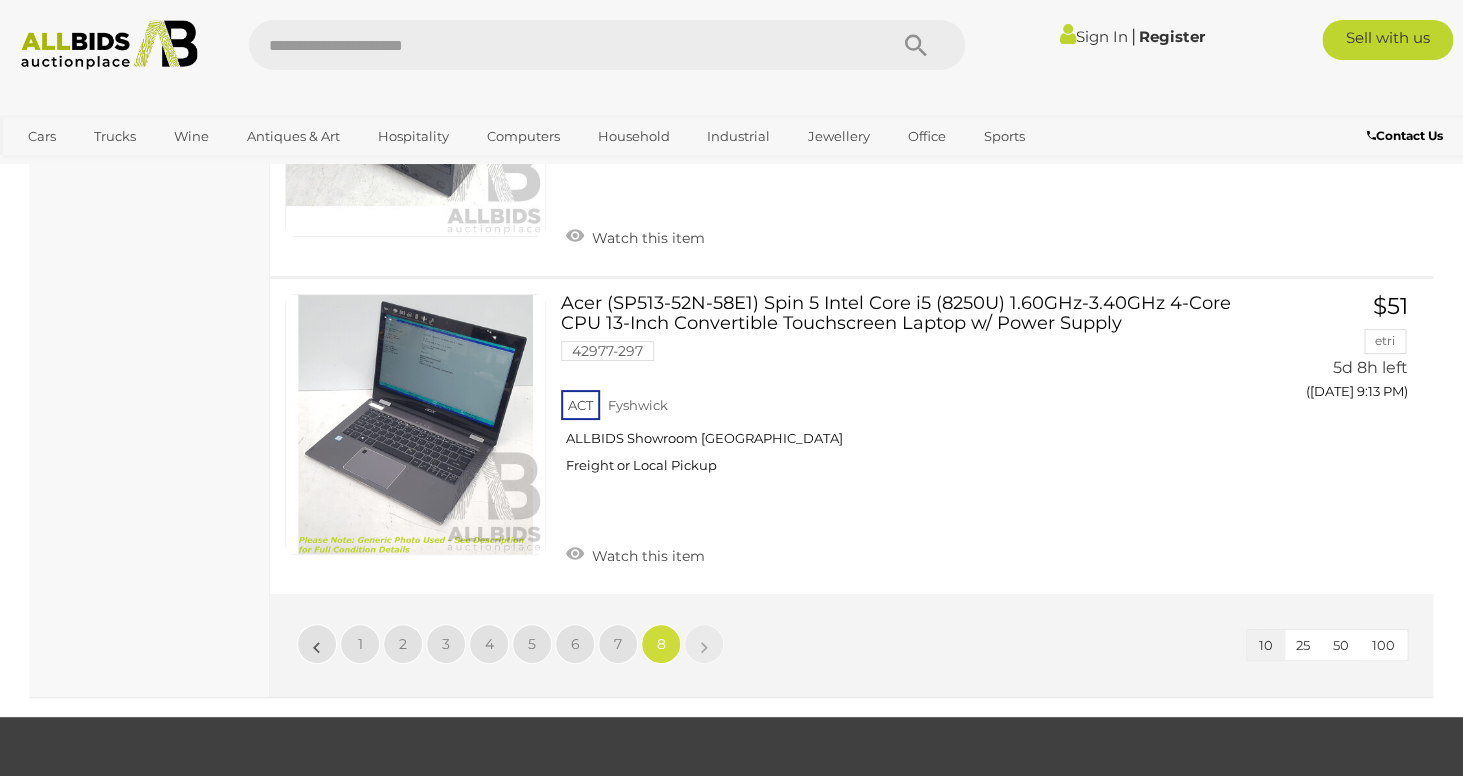 scroll, scrollTop: 2732, scrollLeft: 0, axis: vertical 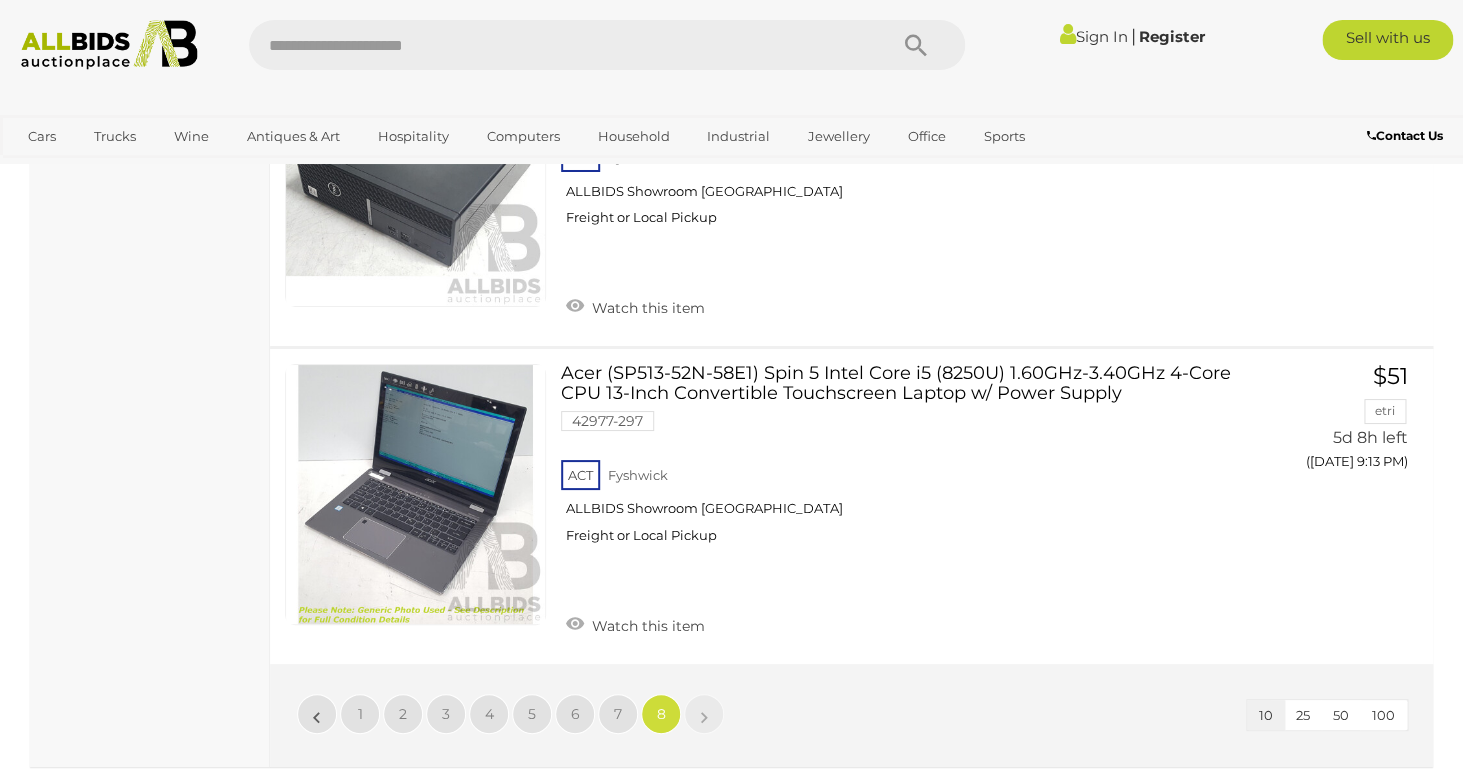click on "ACT
Fyshwick
ALLBIDS Showroom Fyshwick
Freight or Local Pickup" at bounding box center [892, 507] 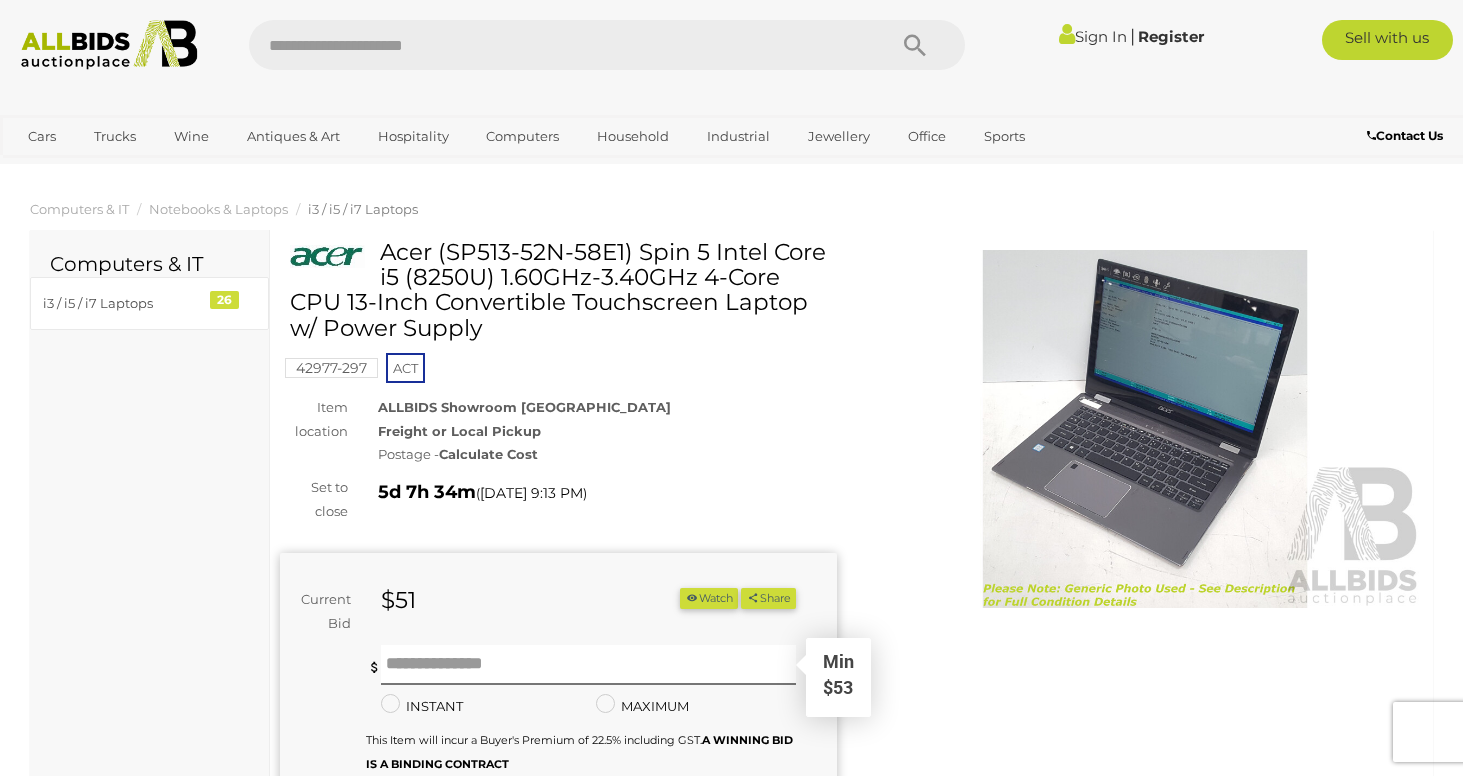scroll, scrollTop: 0, scrollLeft: 0, axis: both 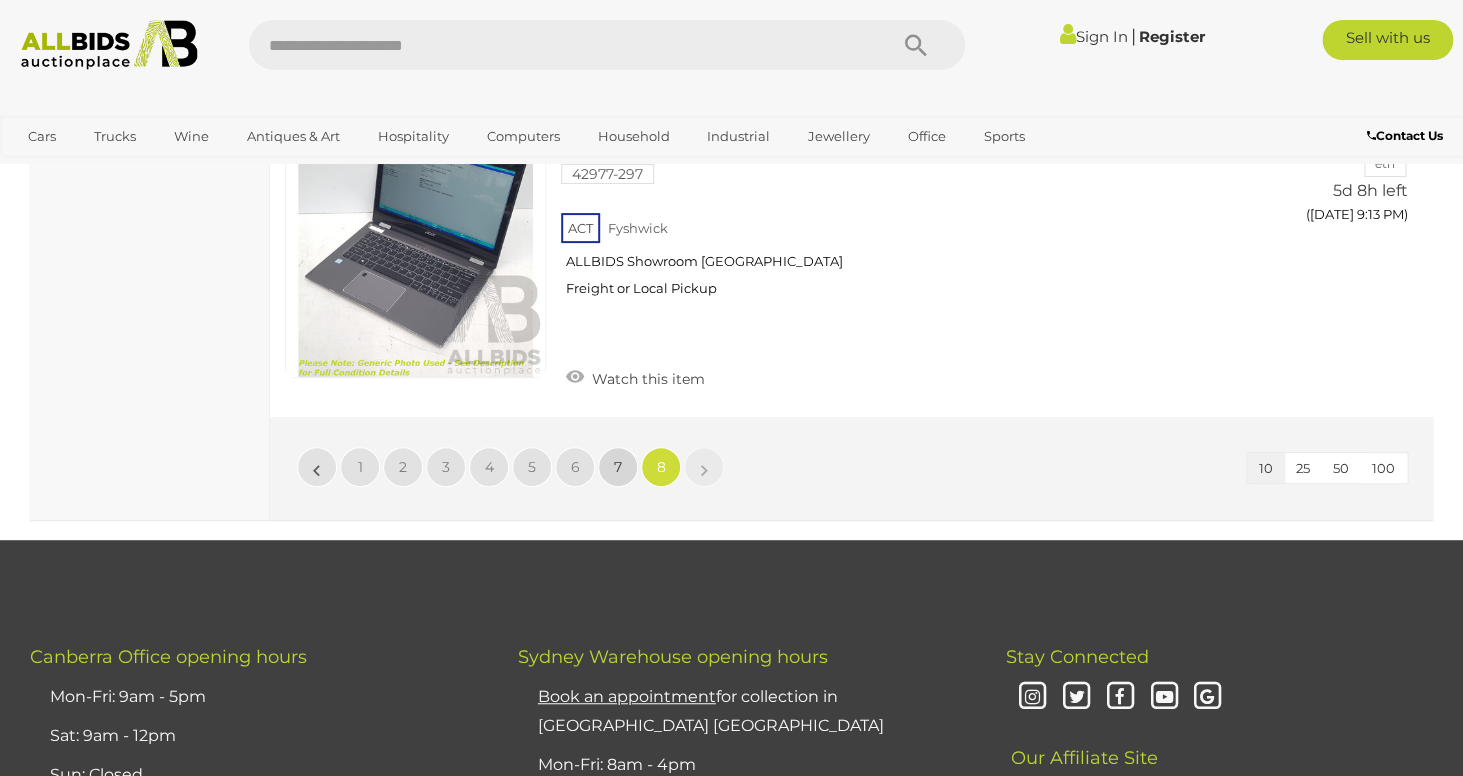 click on "7" at bounding box center [618, 467] 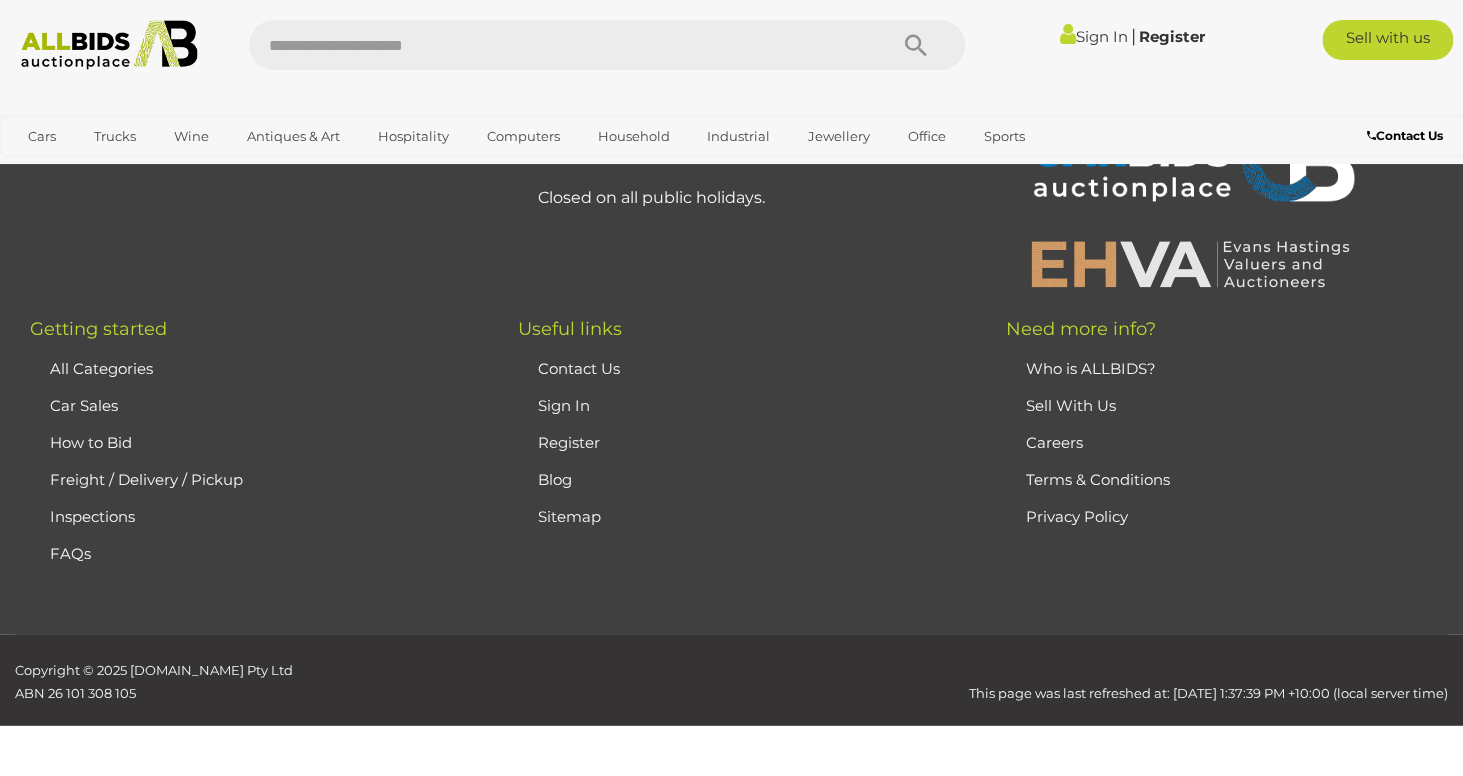 scroll, scrollTop: 335, scrollLeft: 0, axis: vertical 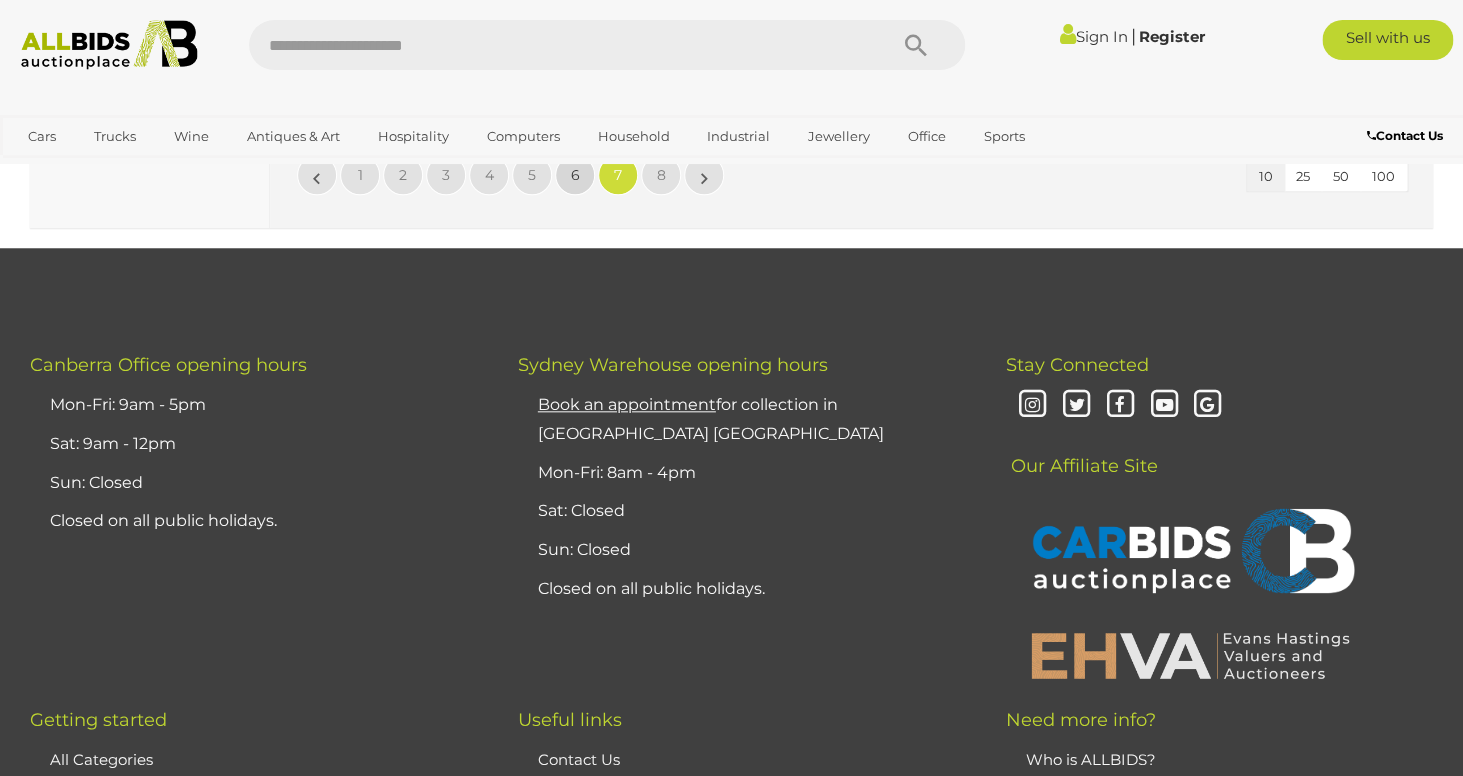 click on "6" at bounding box center (575, 175) 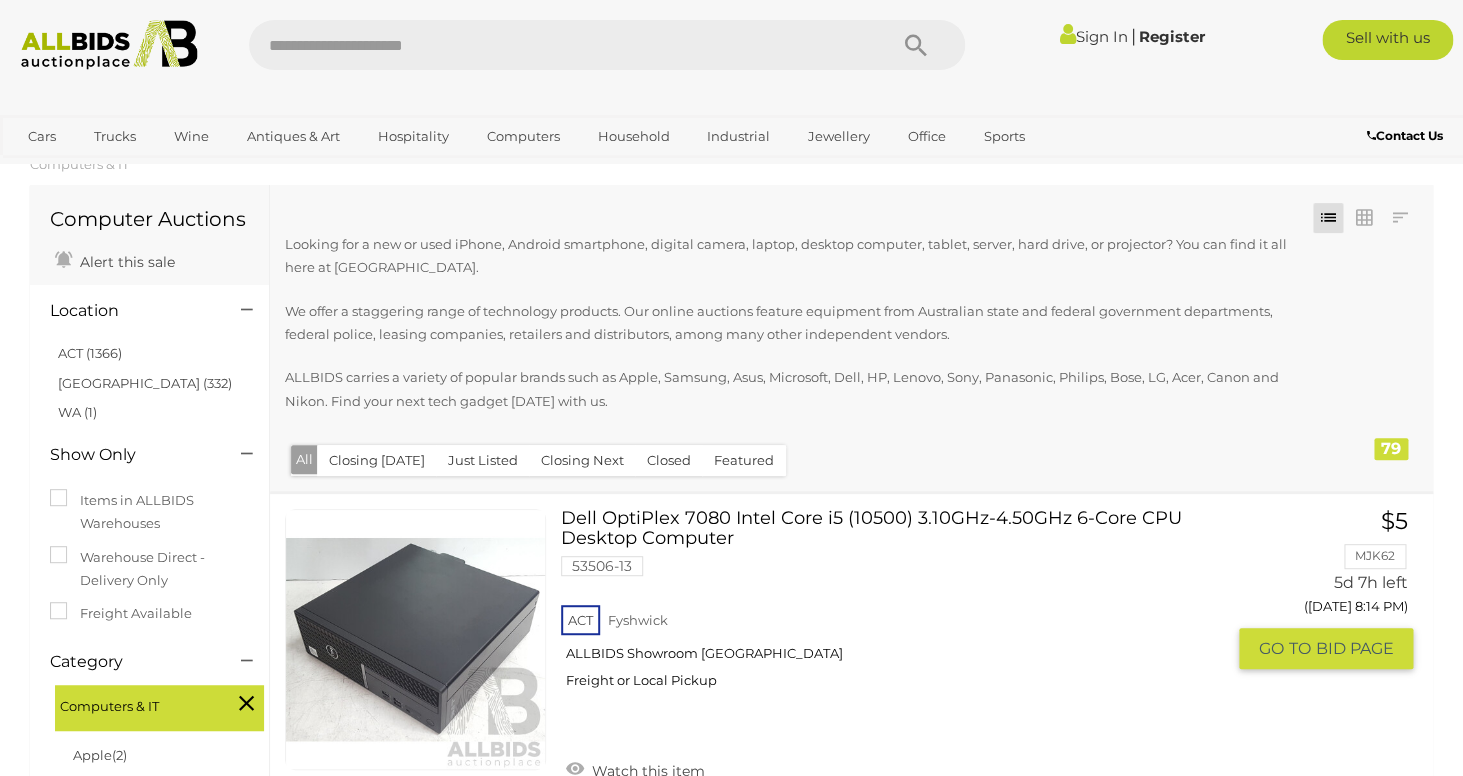 scroll, scrollTop: 0, scrollLeft: 0, axis: both 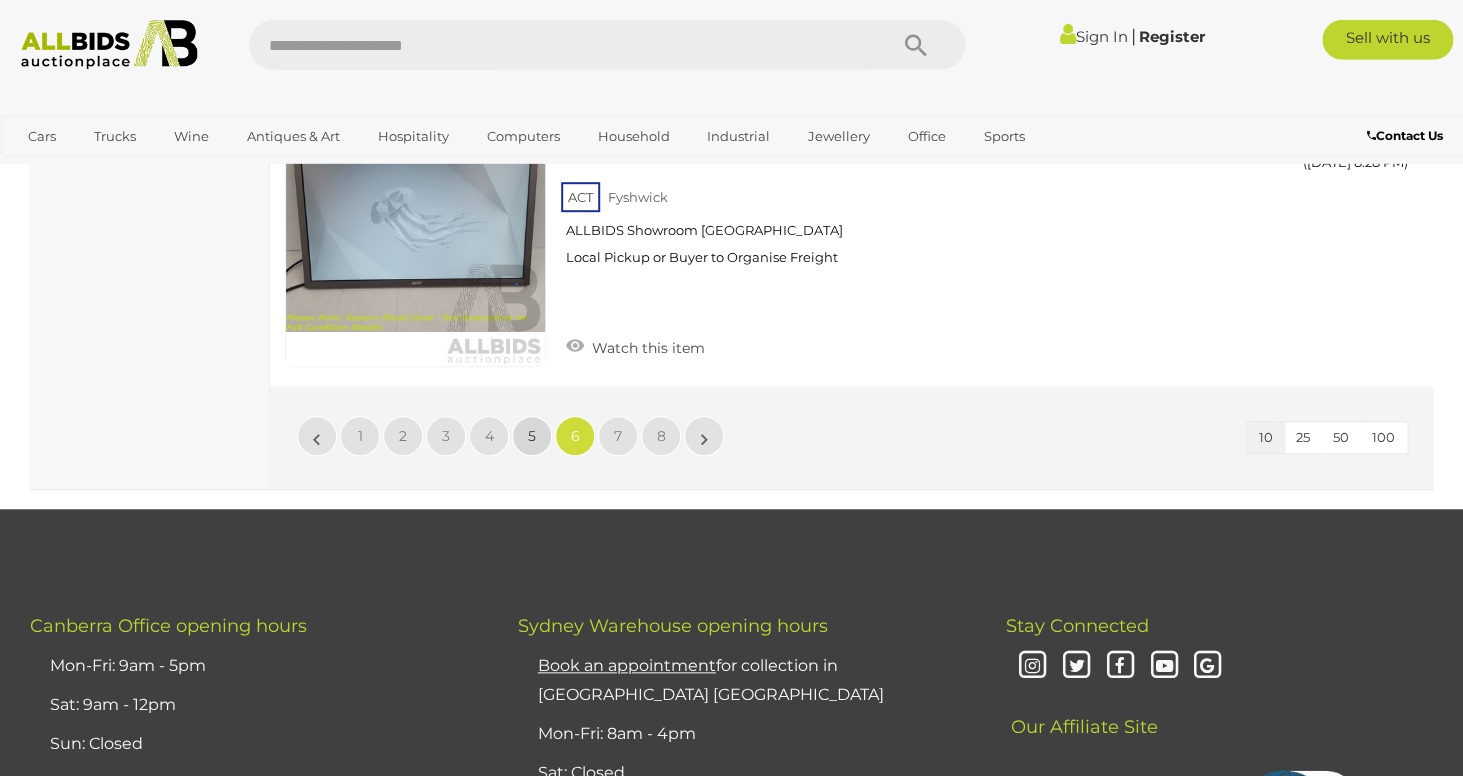 click on "5" at bounding box center [532, 436] 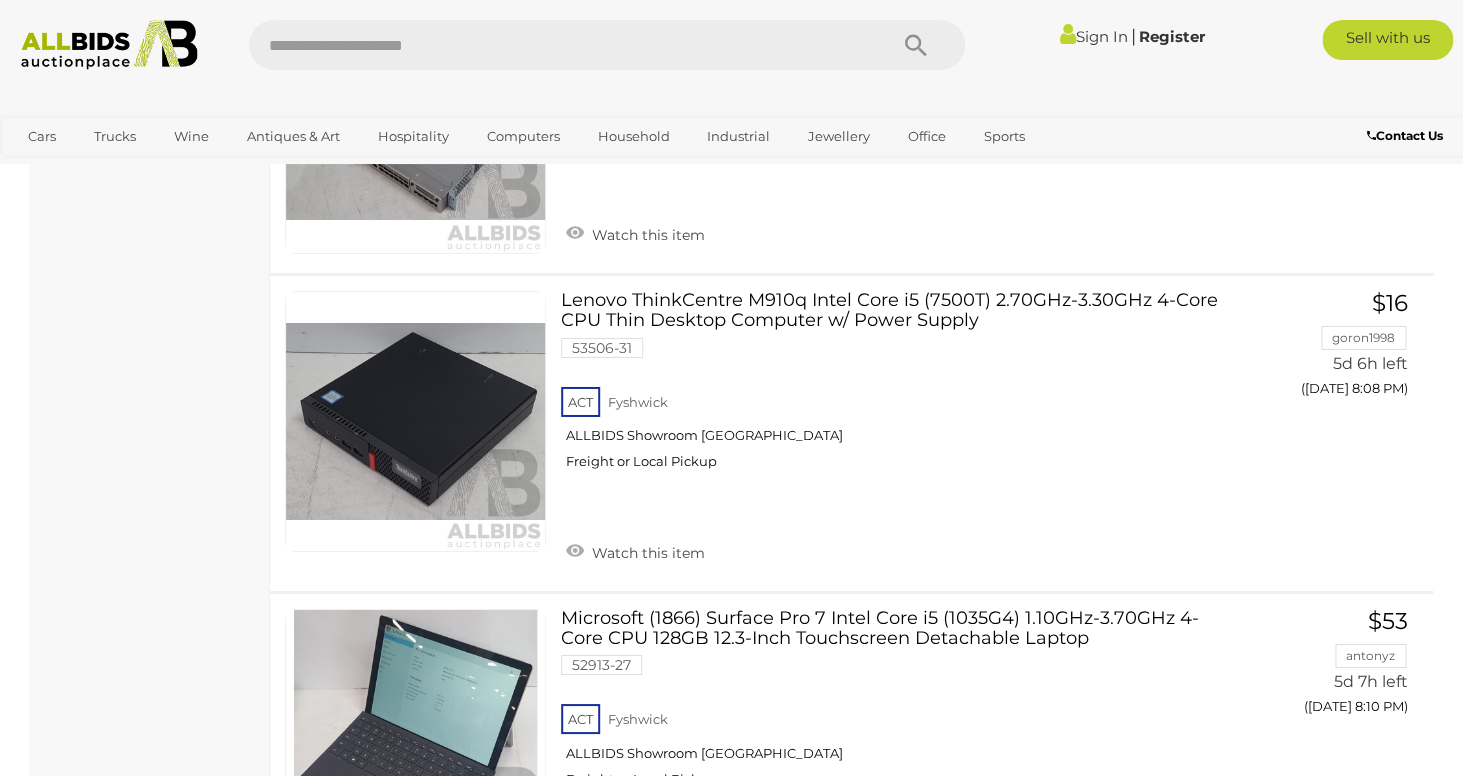 scroll, scrollTop: 2432, scrollLeft: 0, axis: vertical 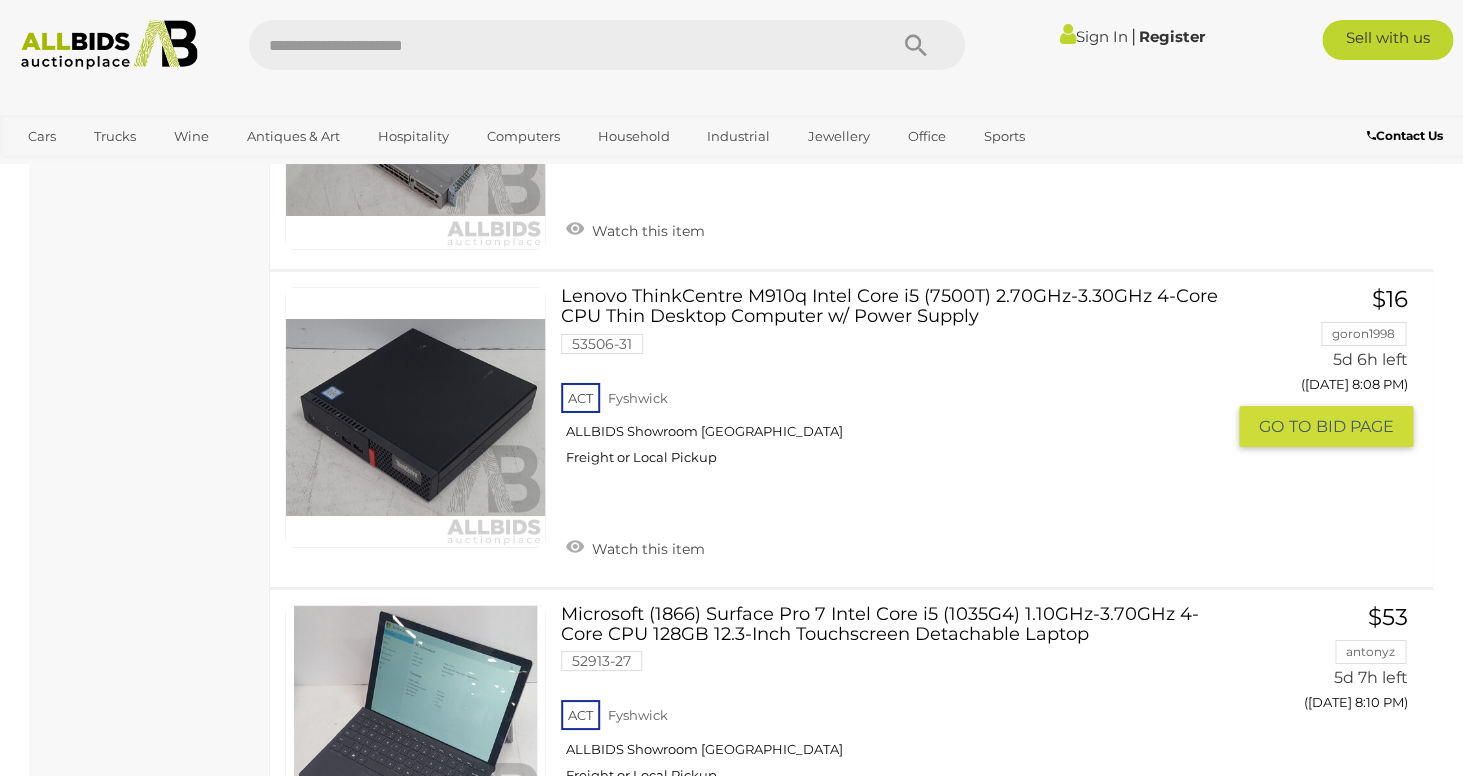 click on "Lenovo ThinkCentre M910q Intel Core i5 (7500T) 2.70GHz-3.30GHz 4-Core CPU Thin Desktop Computer w/ Power Supply
53506-31
ACT
Fyshwick ALLBIDS Showroom Fyshwick" at bounding box center (900, 384) 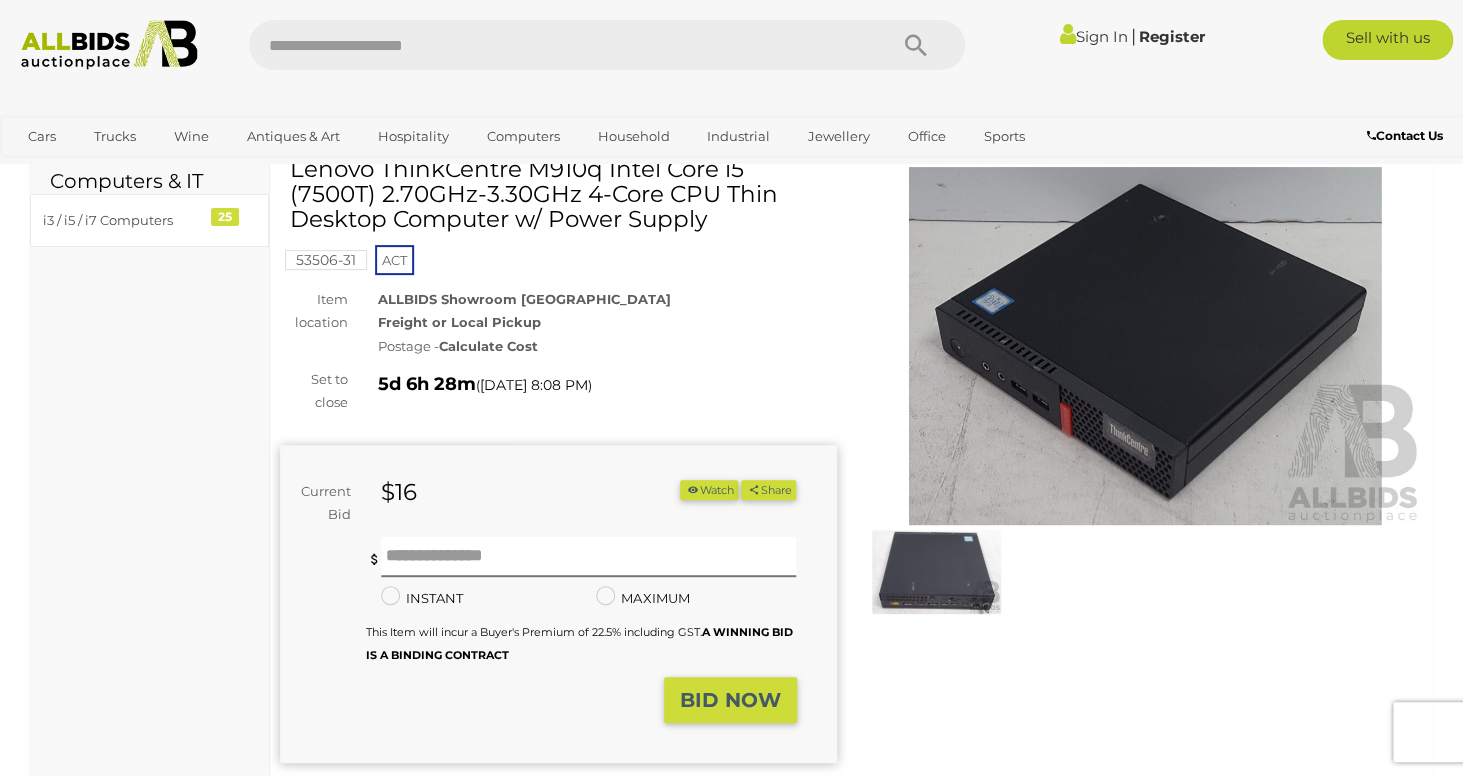 scroll, scrollTop: 0, scrollLeft: 0, axis: both 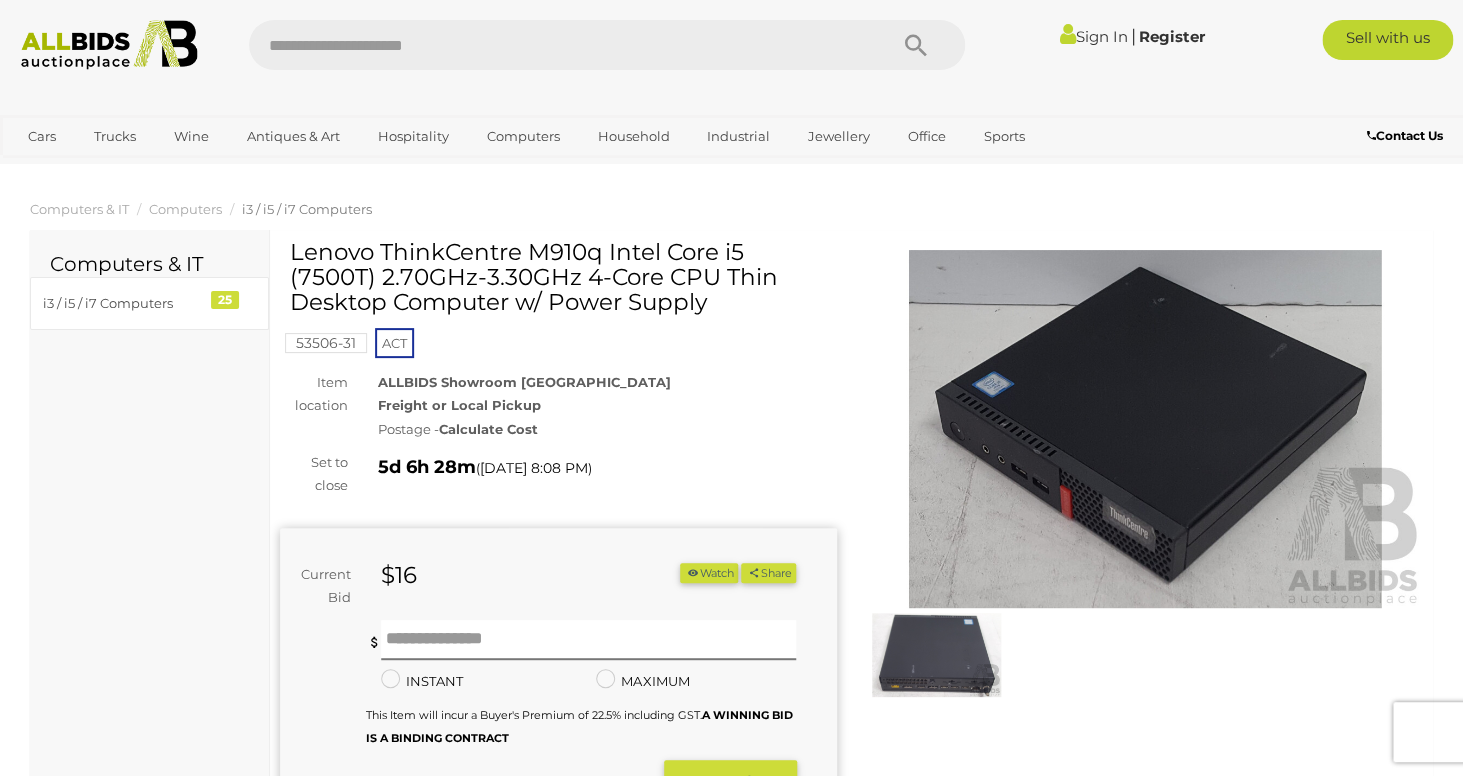click at bounding box center (1145, 429) 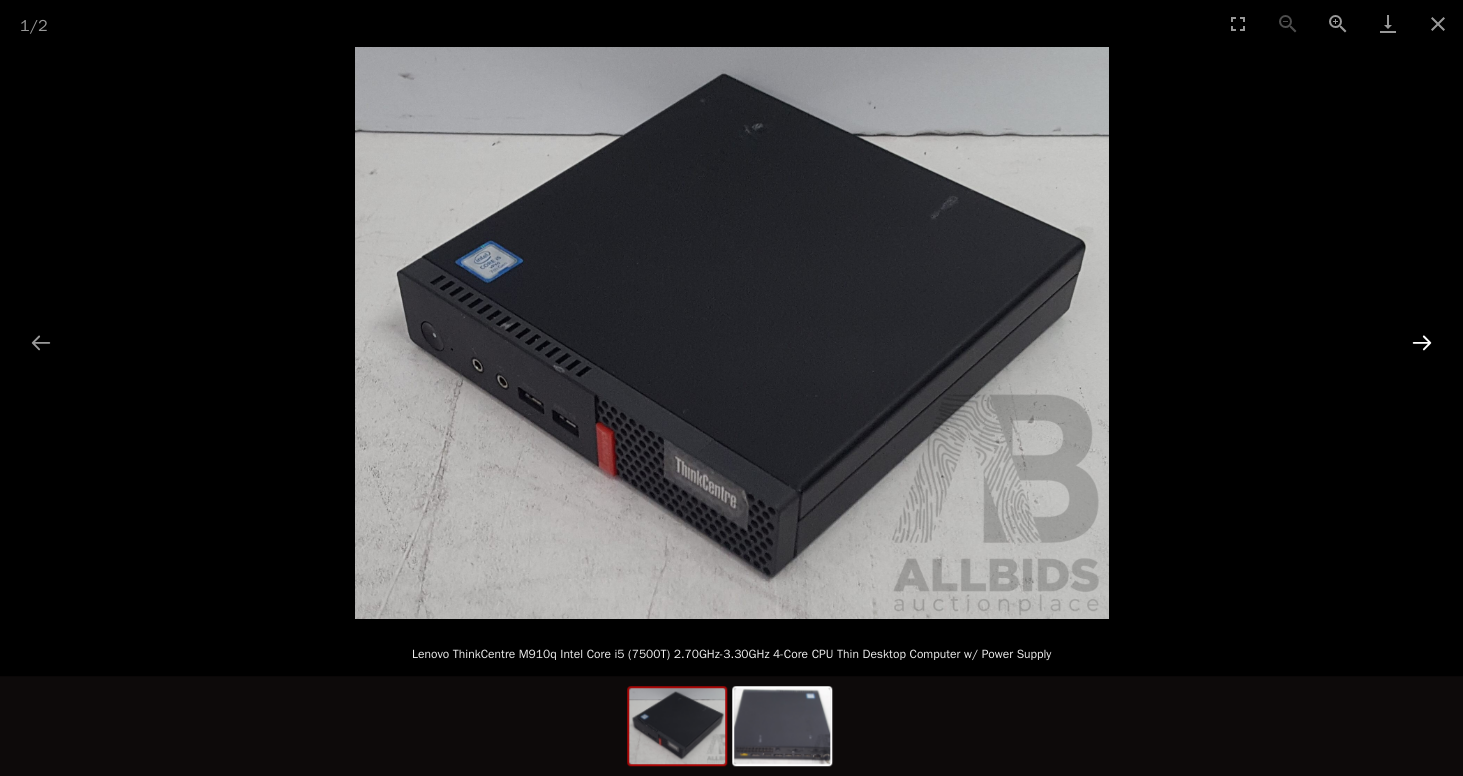 click at bounding box center (1422, 342) 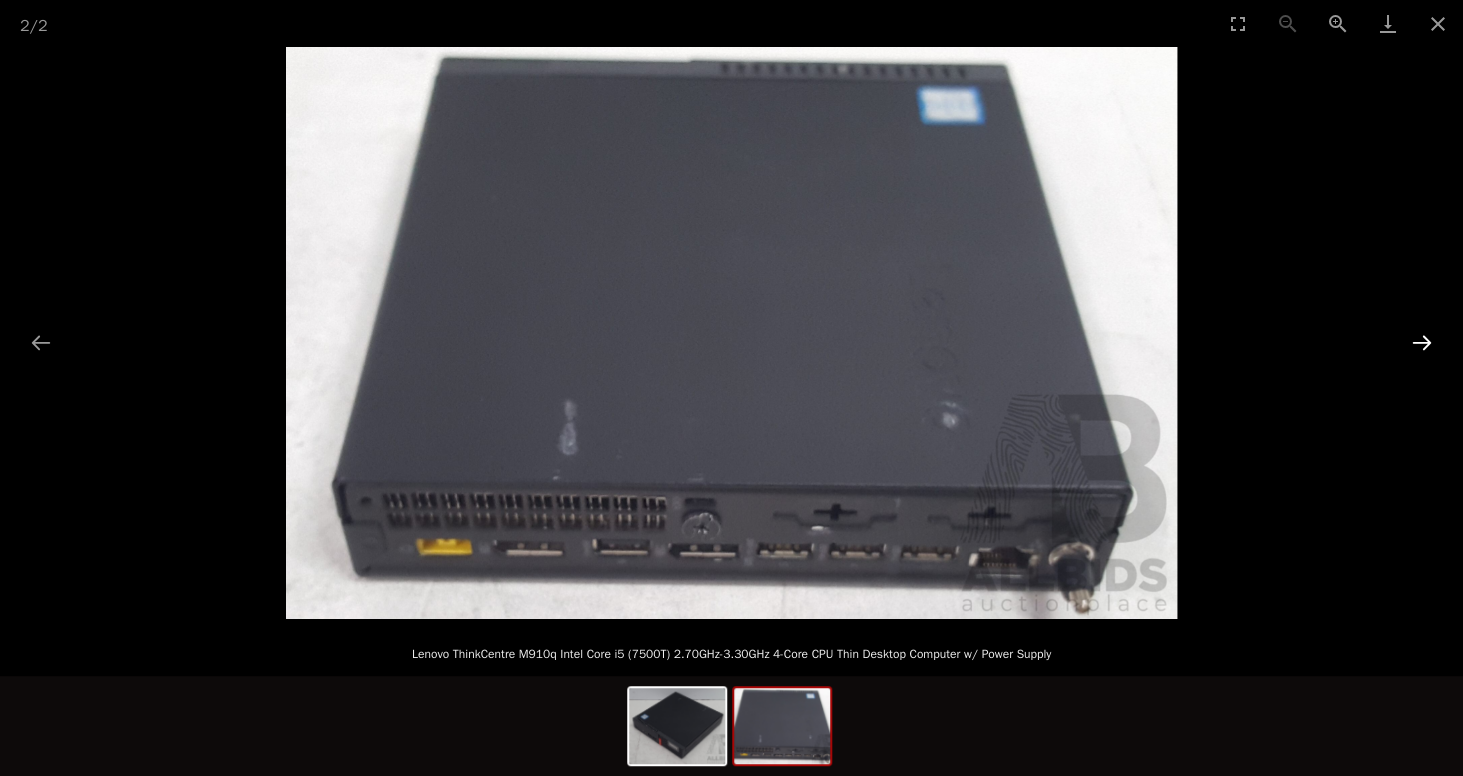 click at bounding box center (1422, 342) 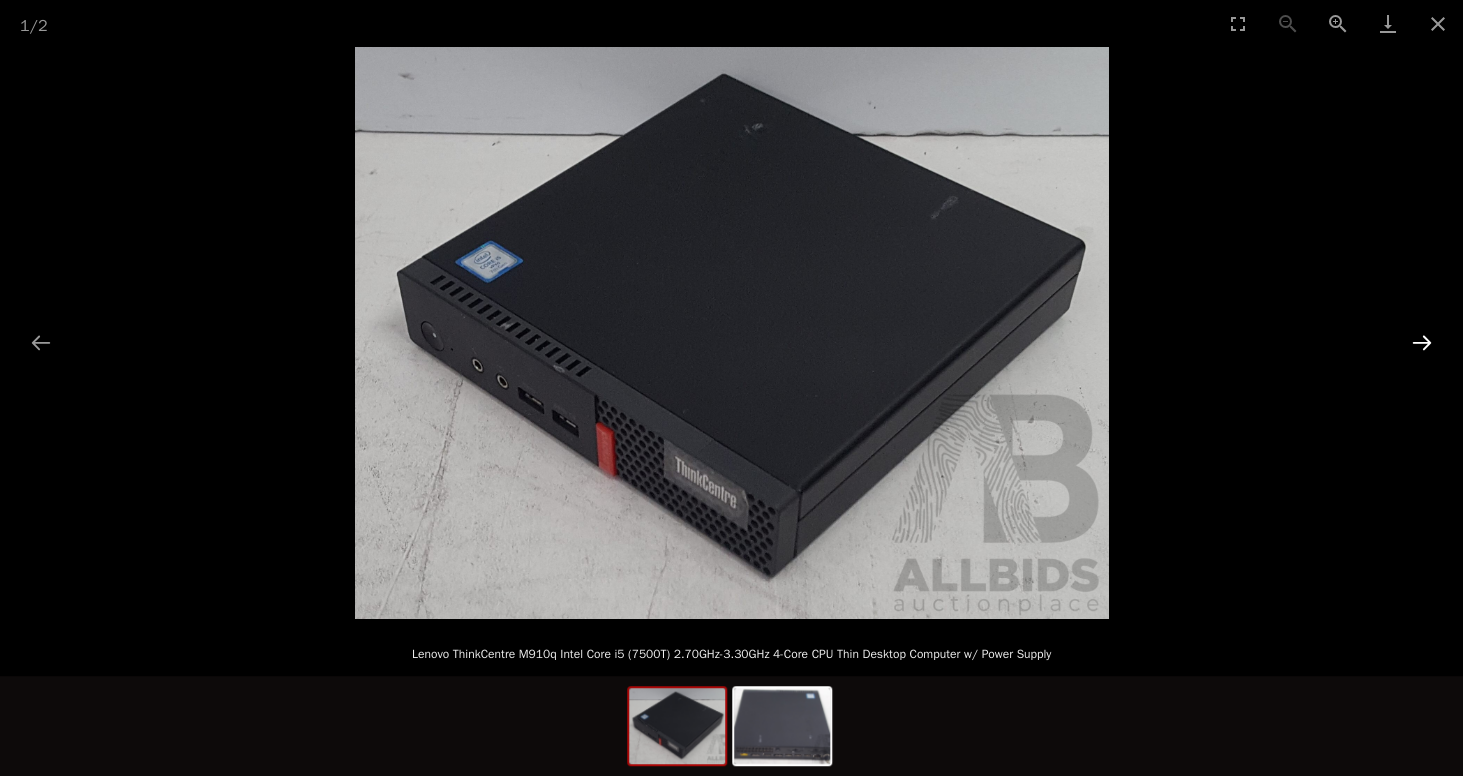 click at bounding box center [1422, 342] 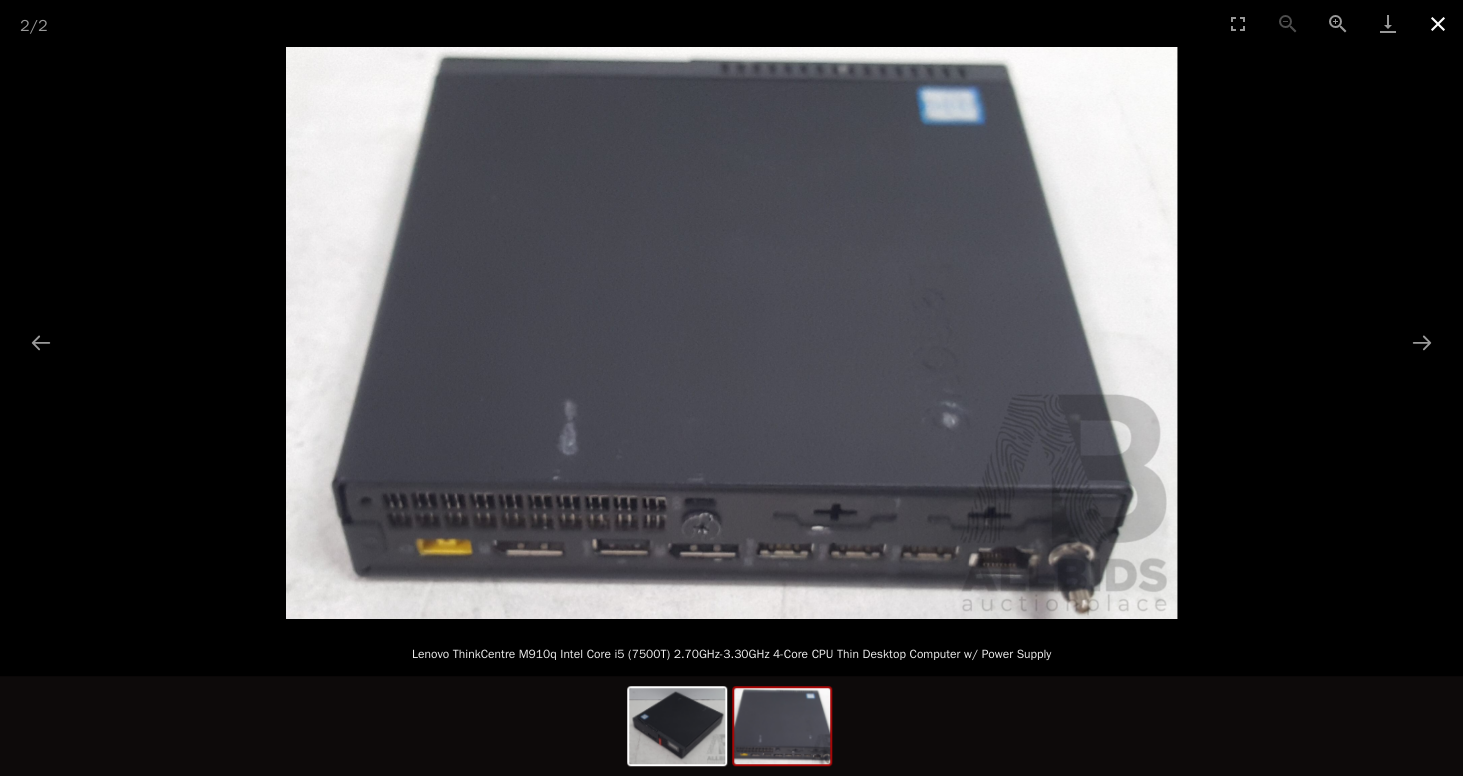 click at bounding box center (1438, 23) 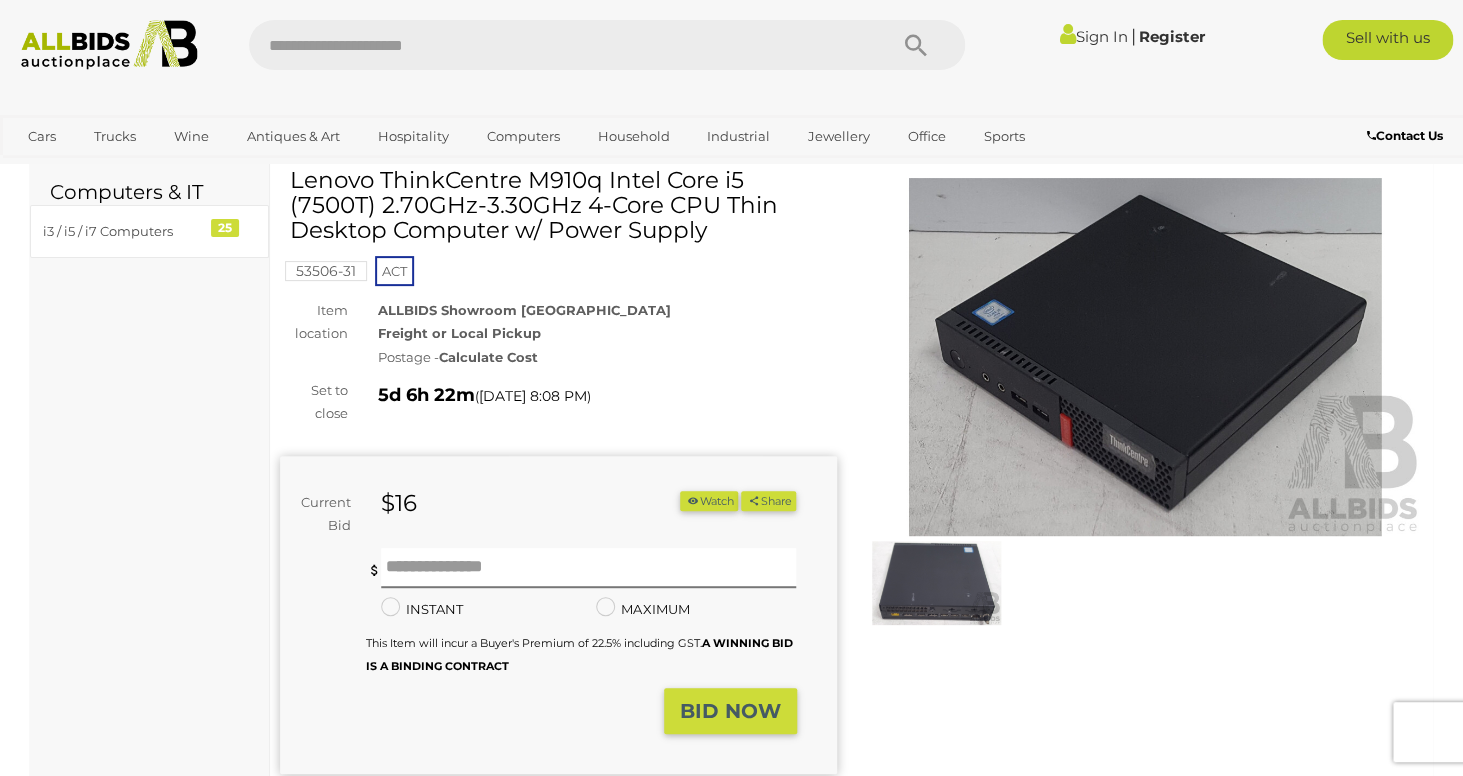 scroll, scrollTop: 0, scrollLeft: 0, axis: both 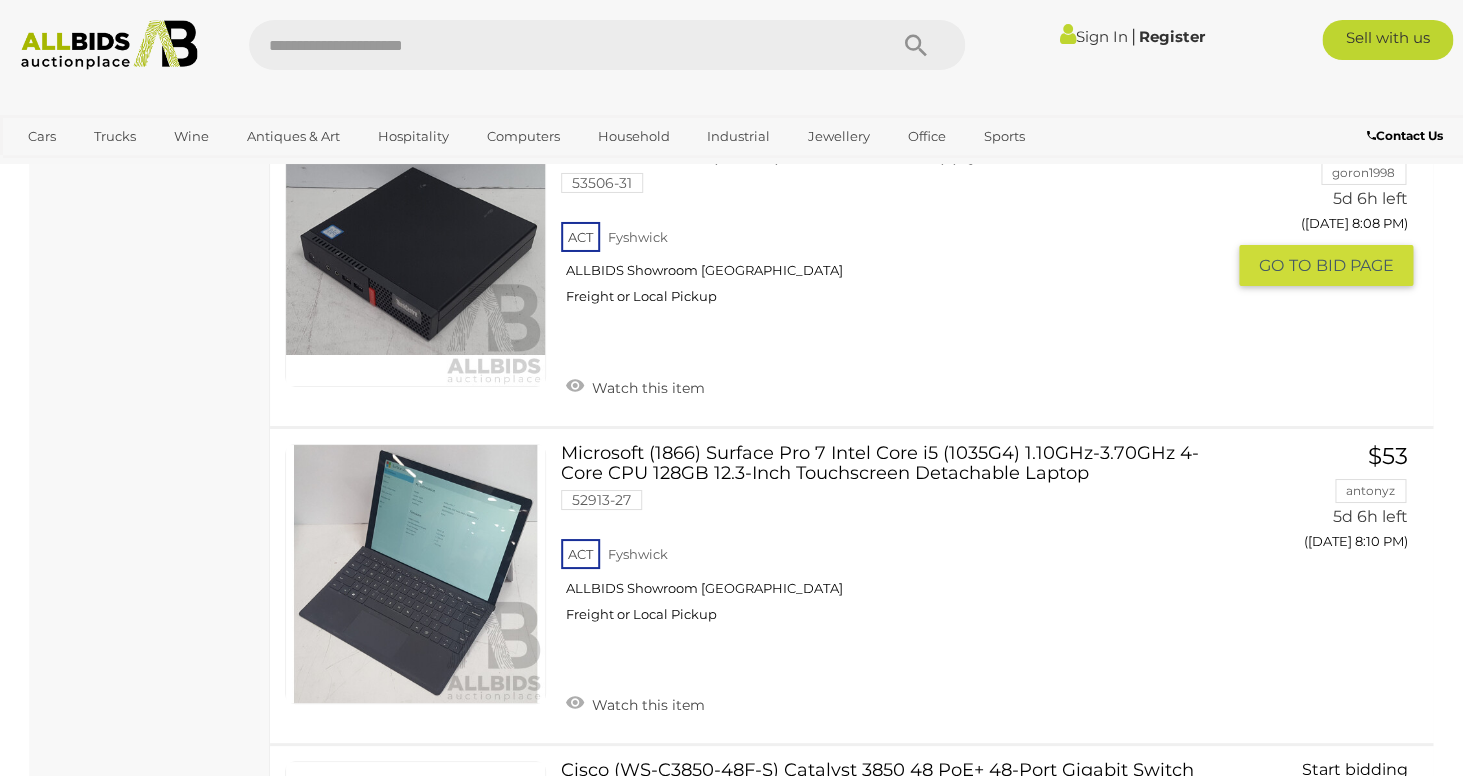 click at bounding box center (415, 256) 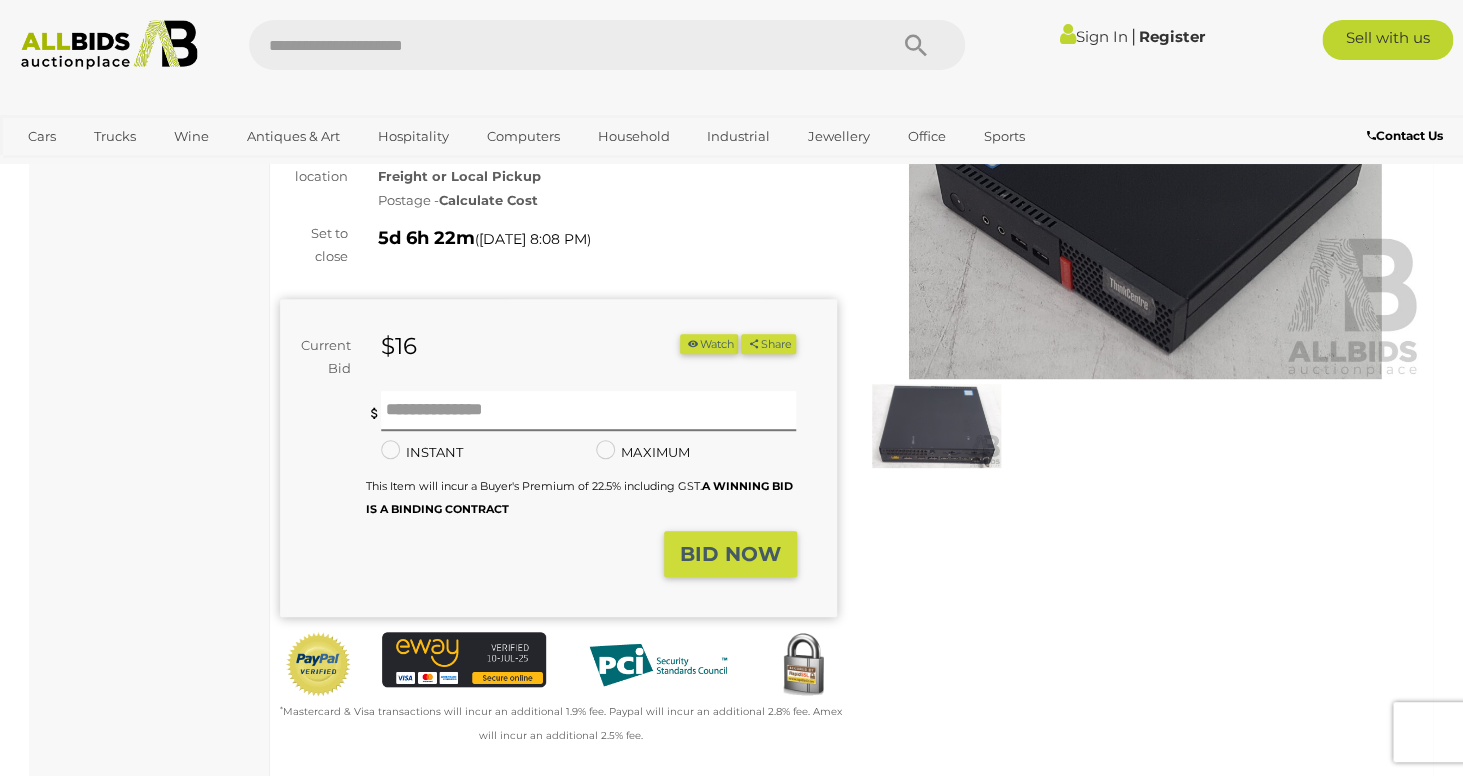 scroll, scrollTop: 250, scrollLeft: 0, axis: vertical 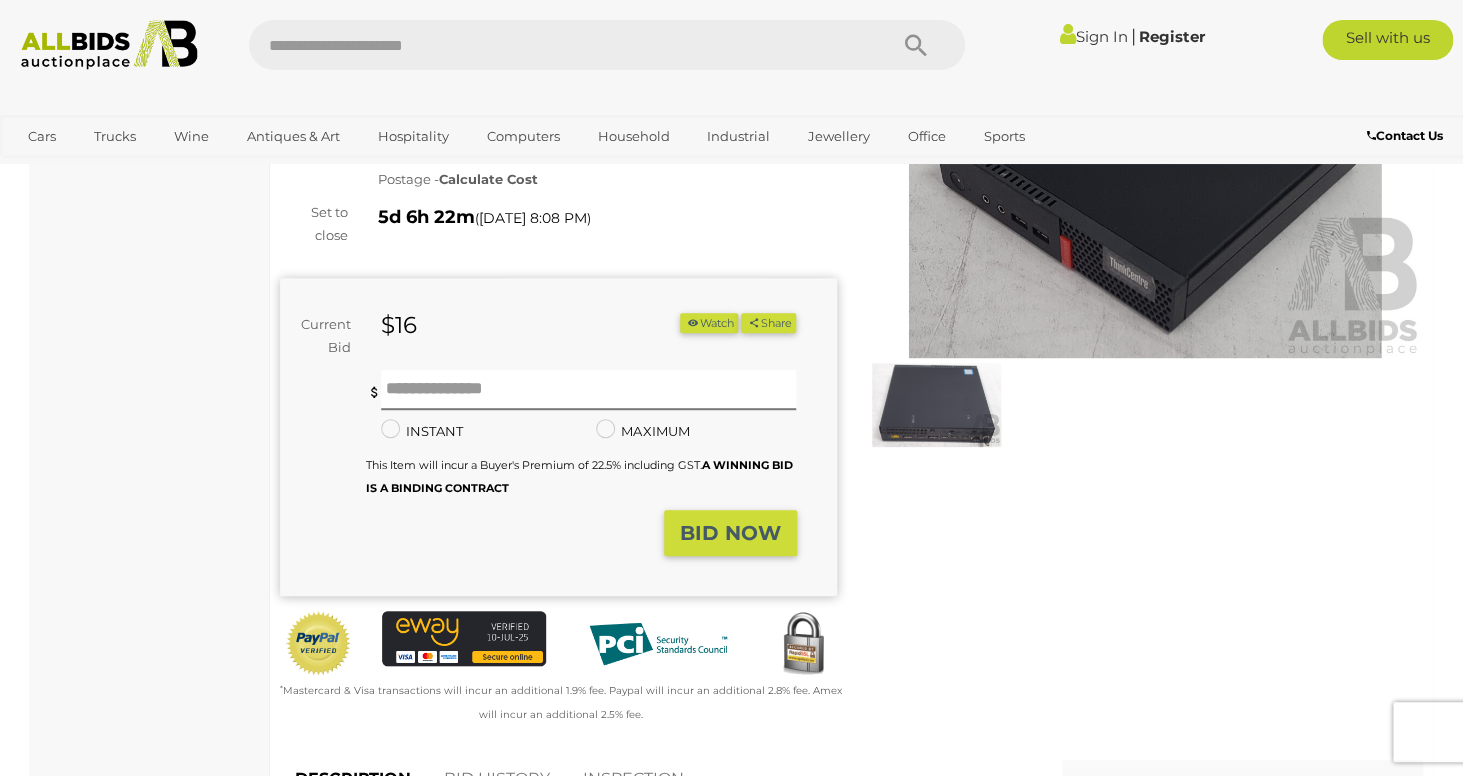 click at bounding box center (936, 404) 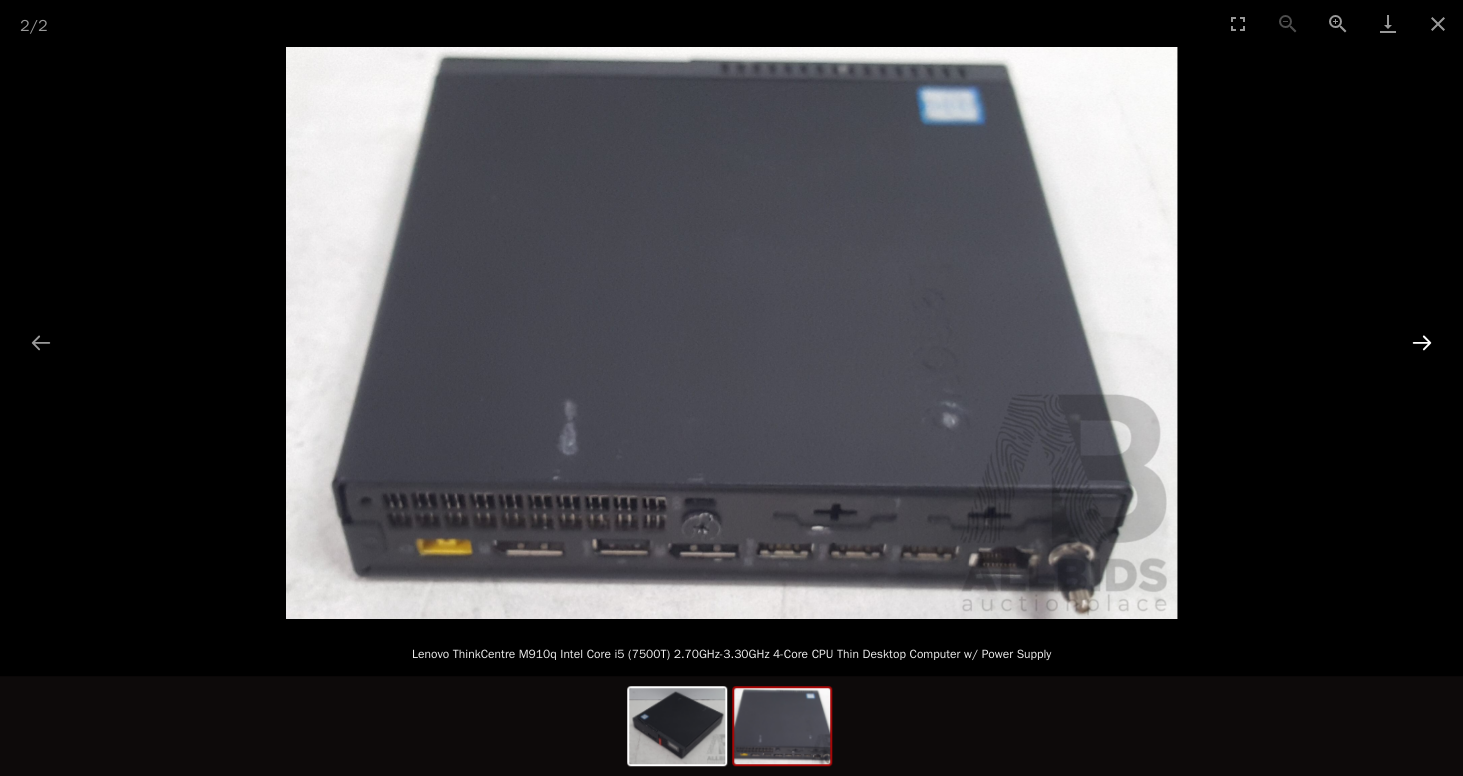 click at bounding box center (1422, 342) 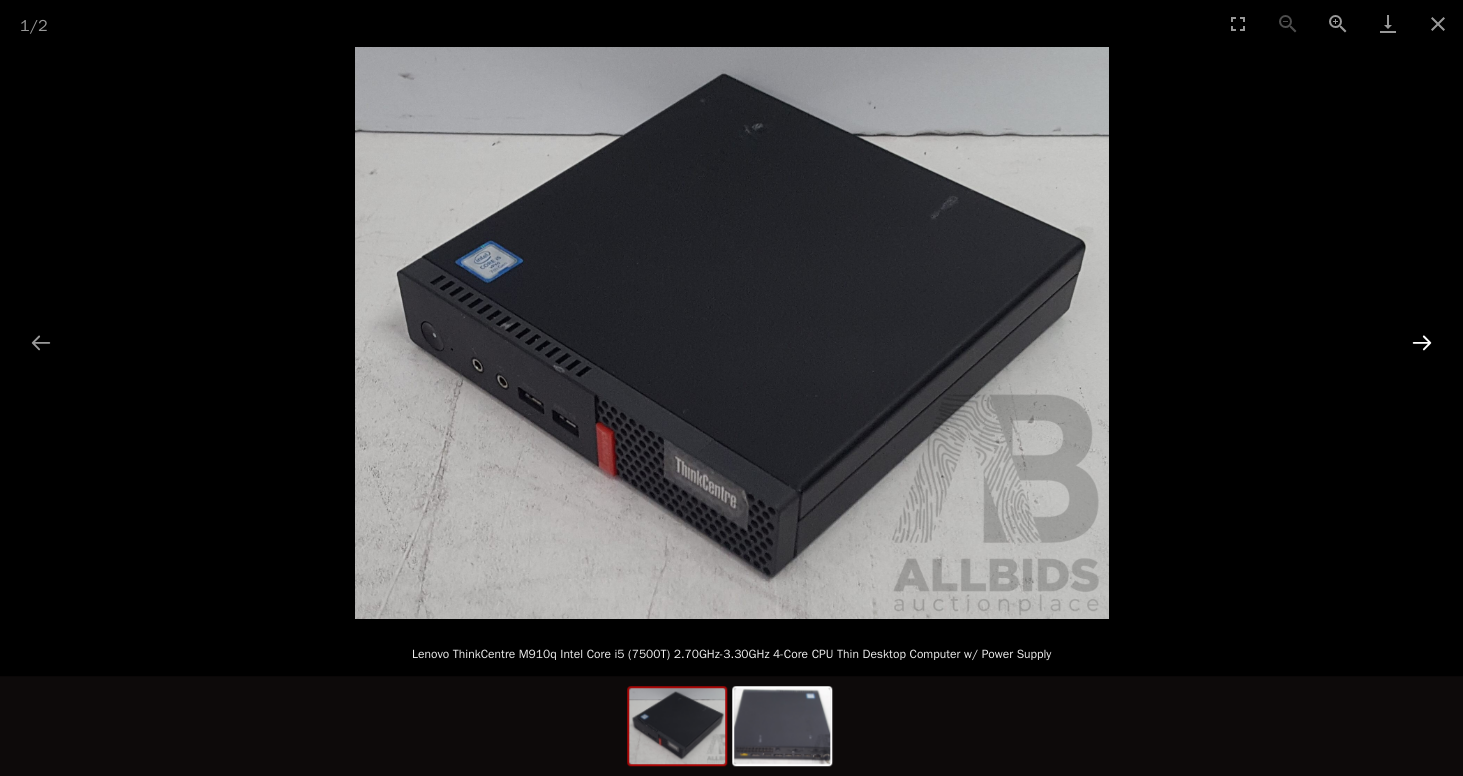 click at bounding box center (1422, 342) 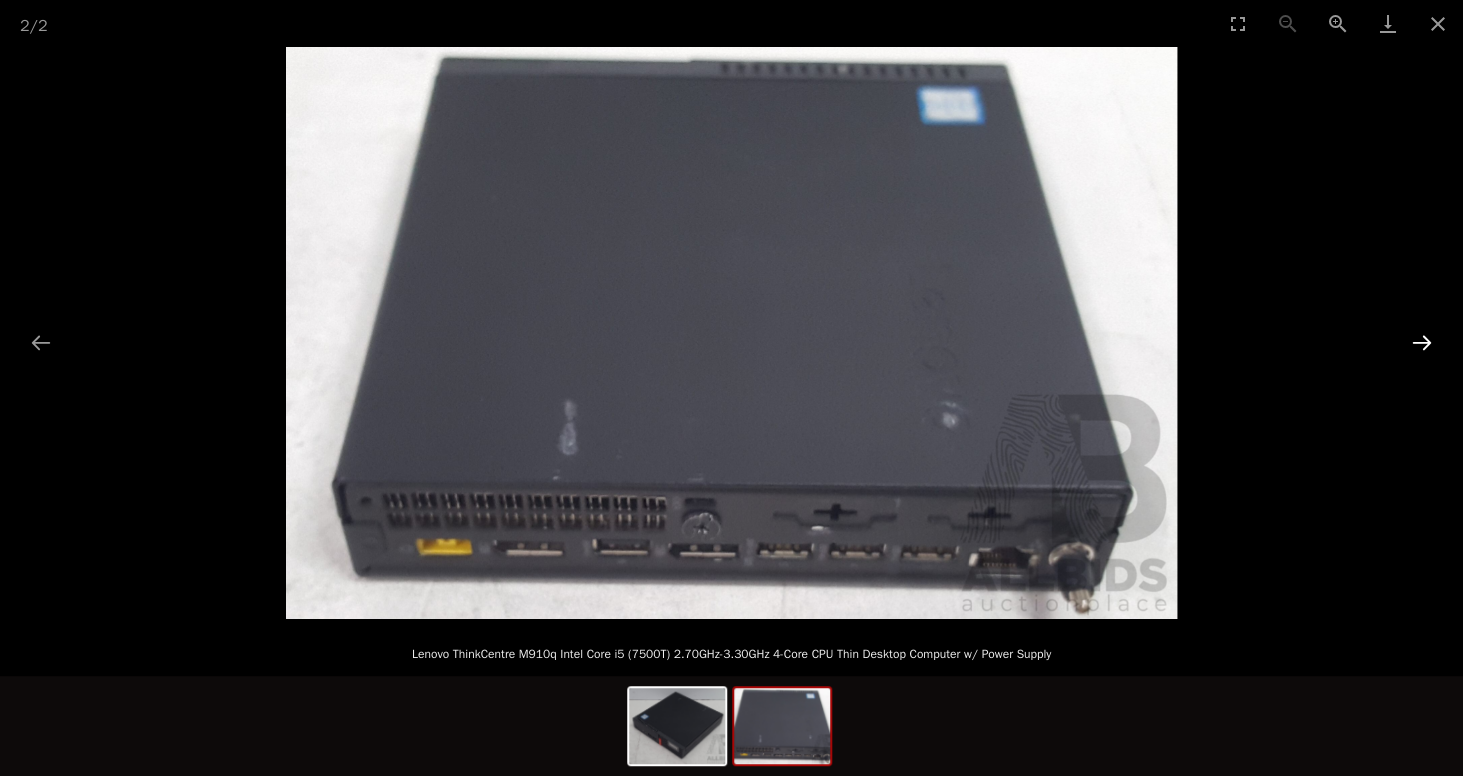 click at bounding box center (1422, 342) 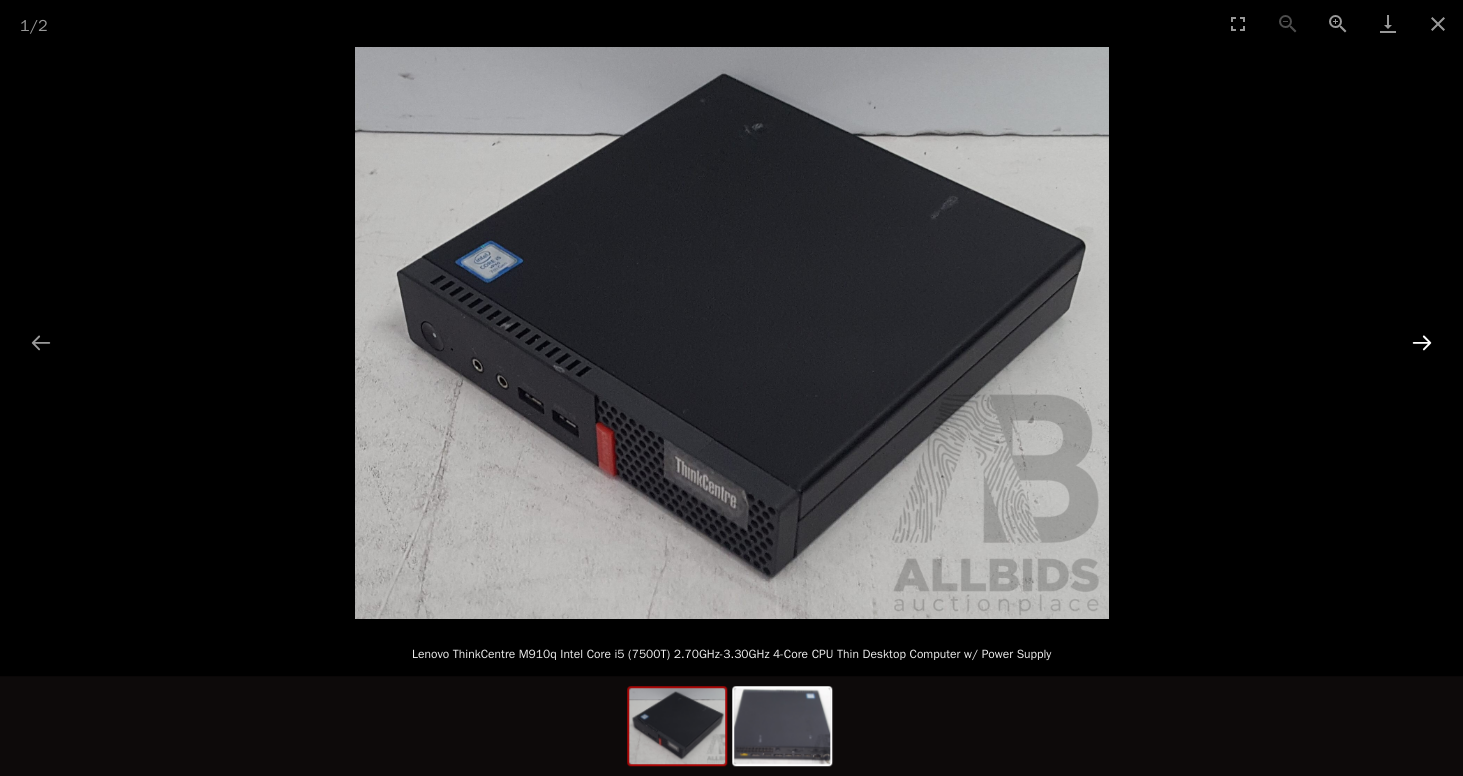 click at bounding box center (1422, 342) 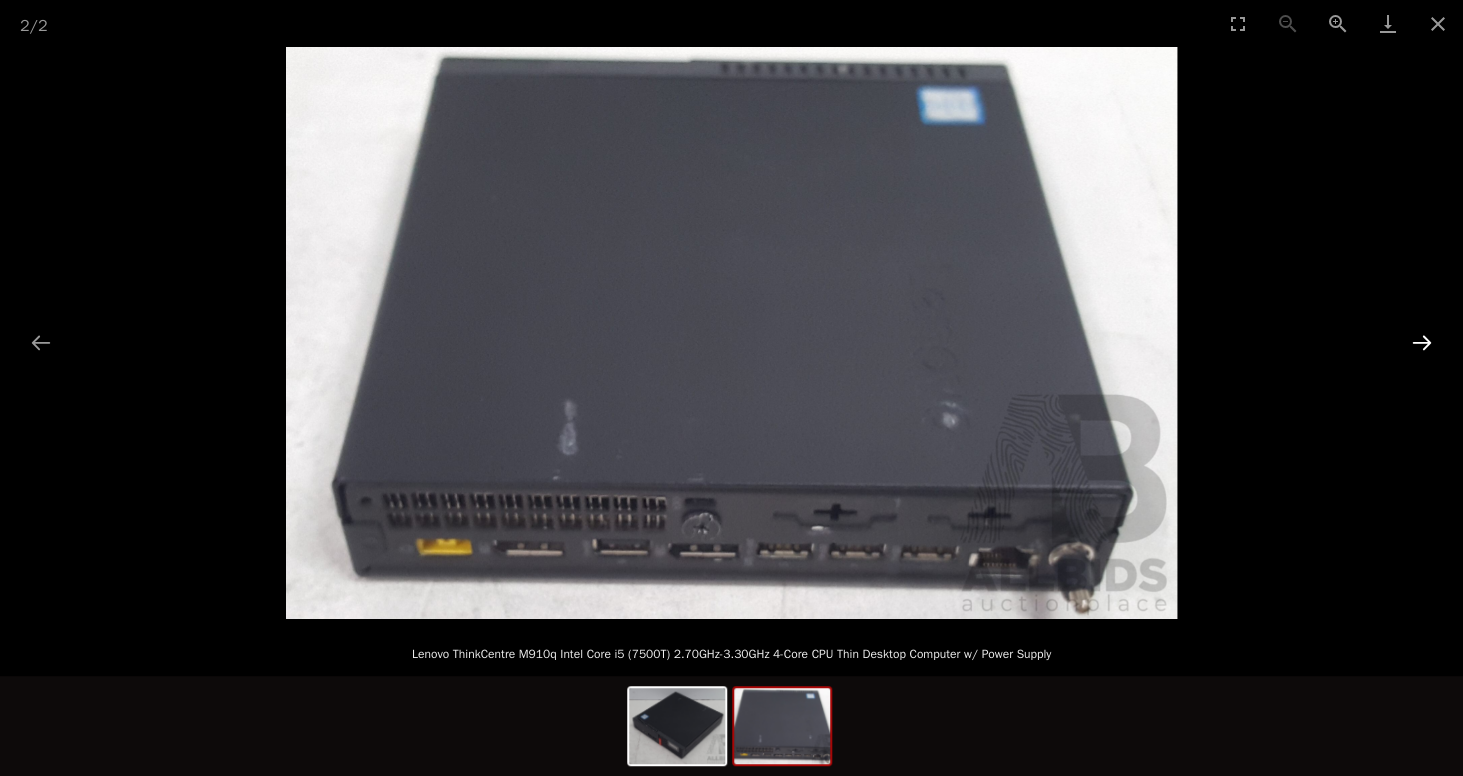 click at bounding box center (1422, 342) 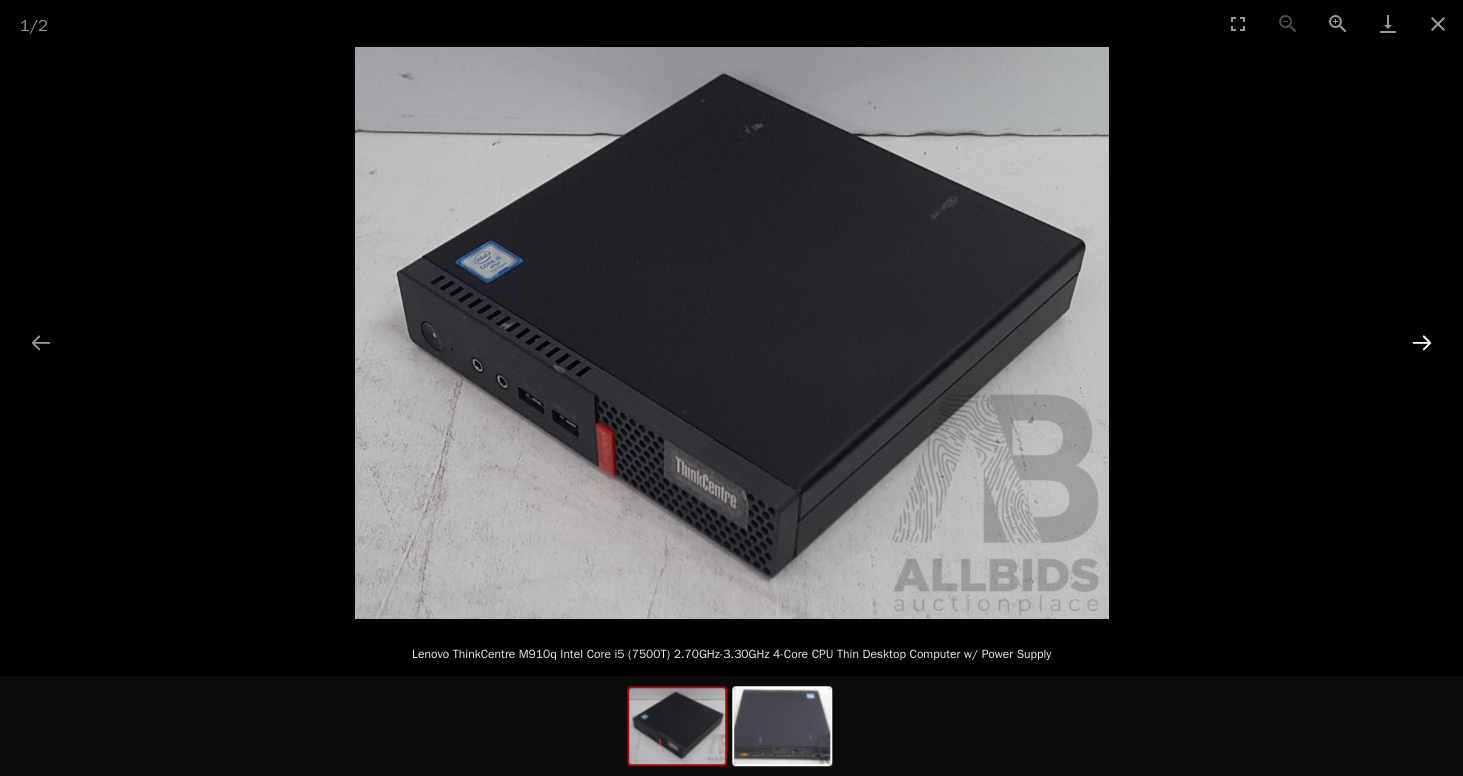 click at bounding box center [1422, 342] 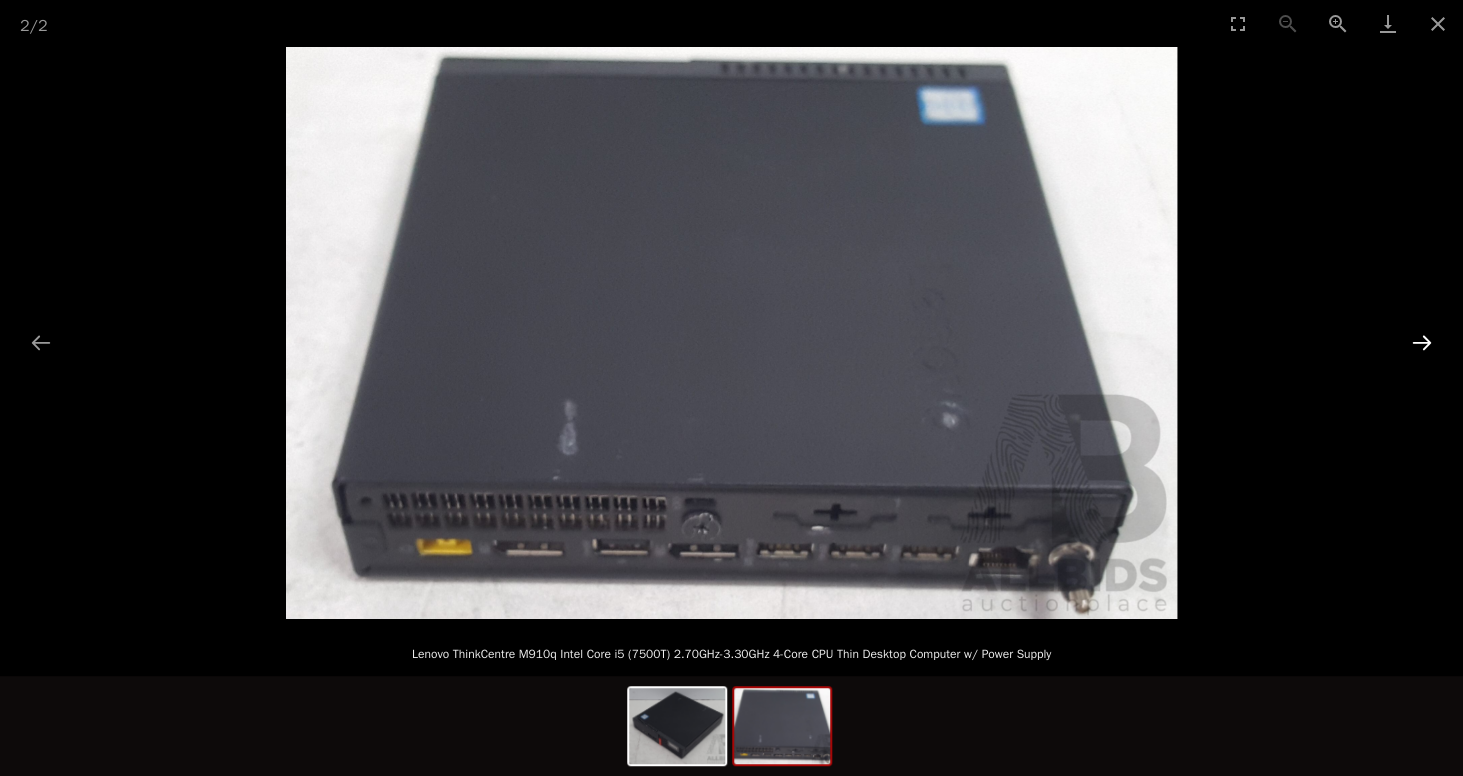 click at bounding box center (1422, 342) 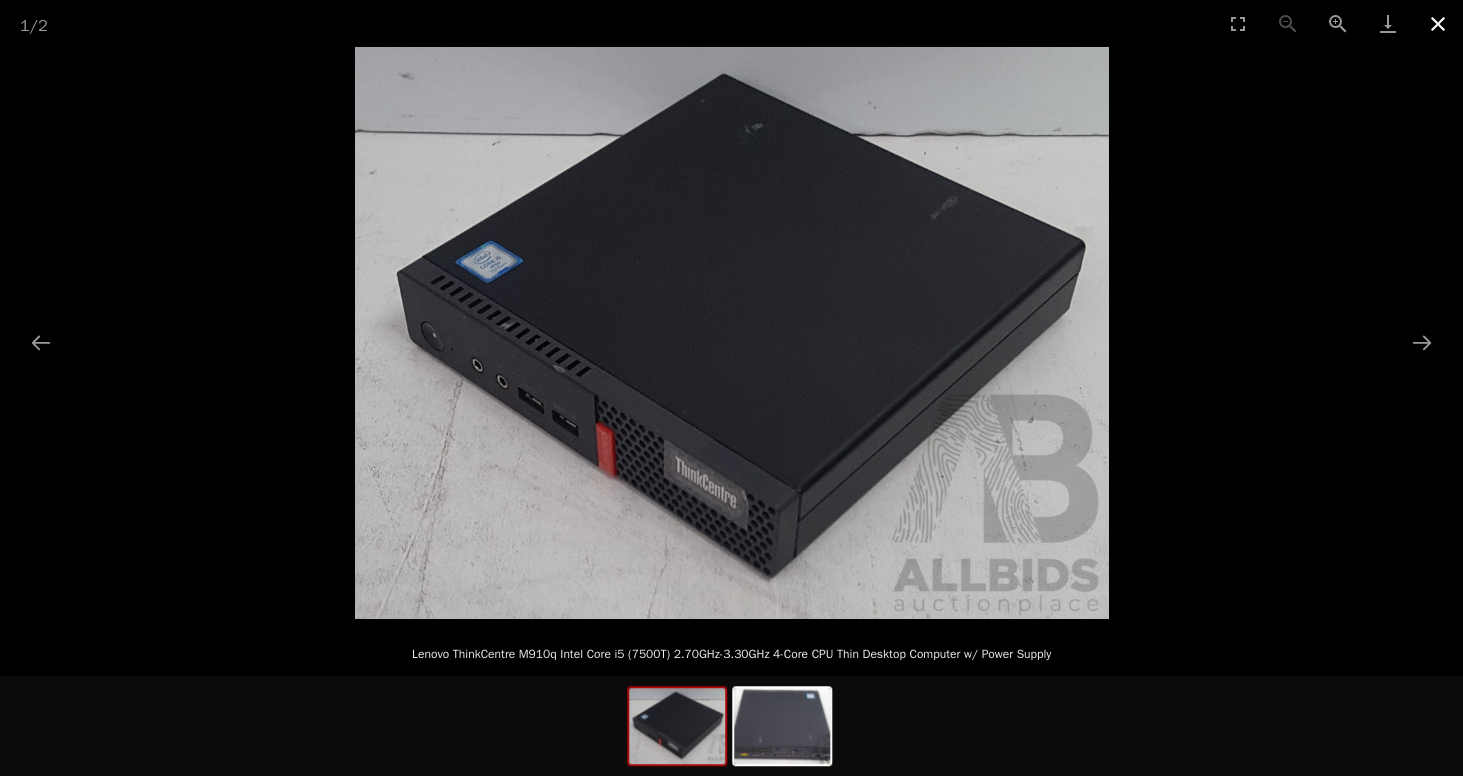 click at bounding box center (1438, 23) 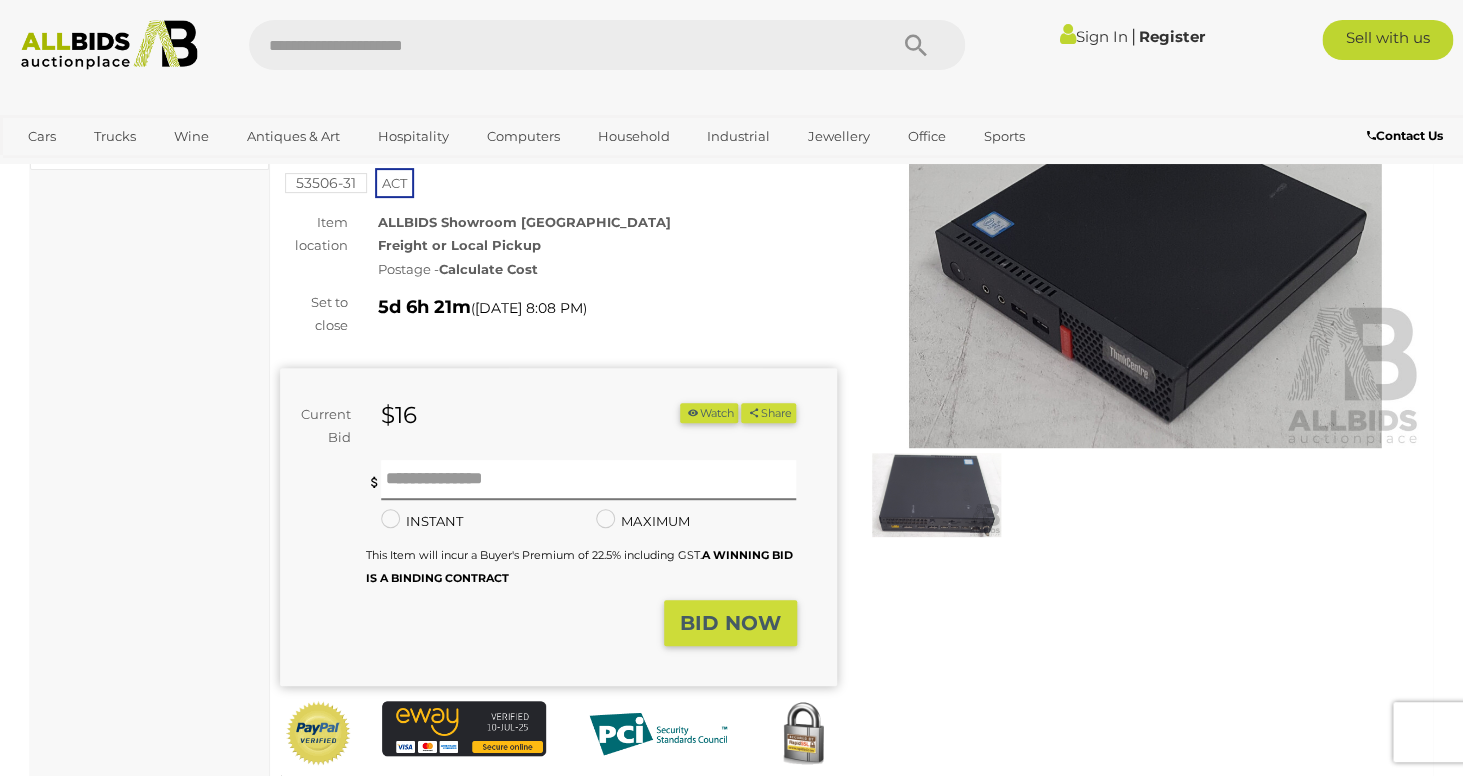 scroll, scrollTop: 153, scrollLeft: 0, axis: vertical 